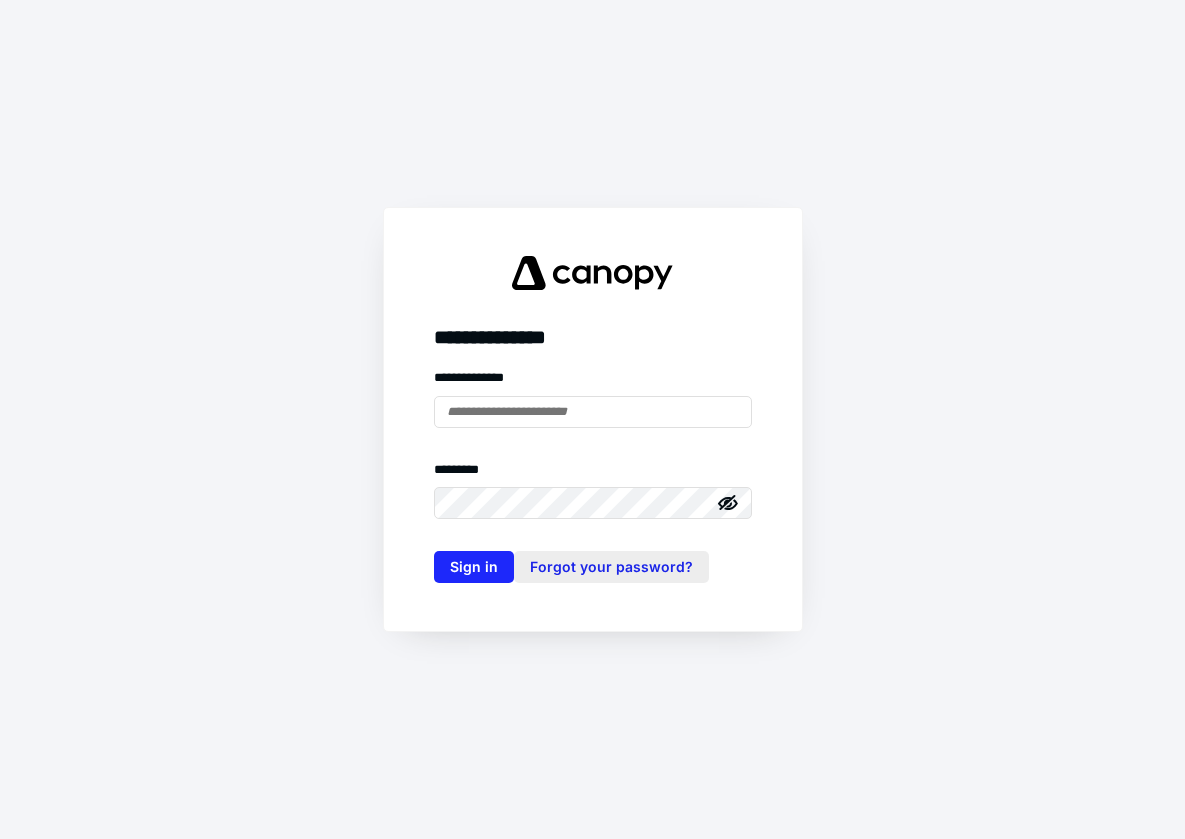 scroll, scrollTop: 0, scrollLeft: 0, axis: both 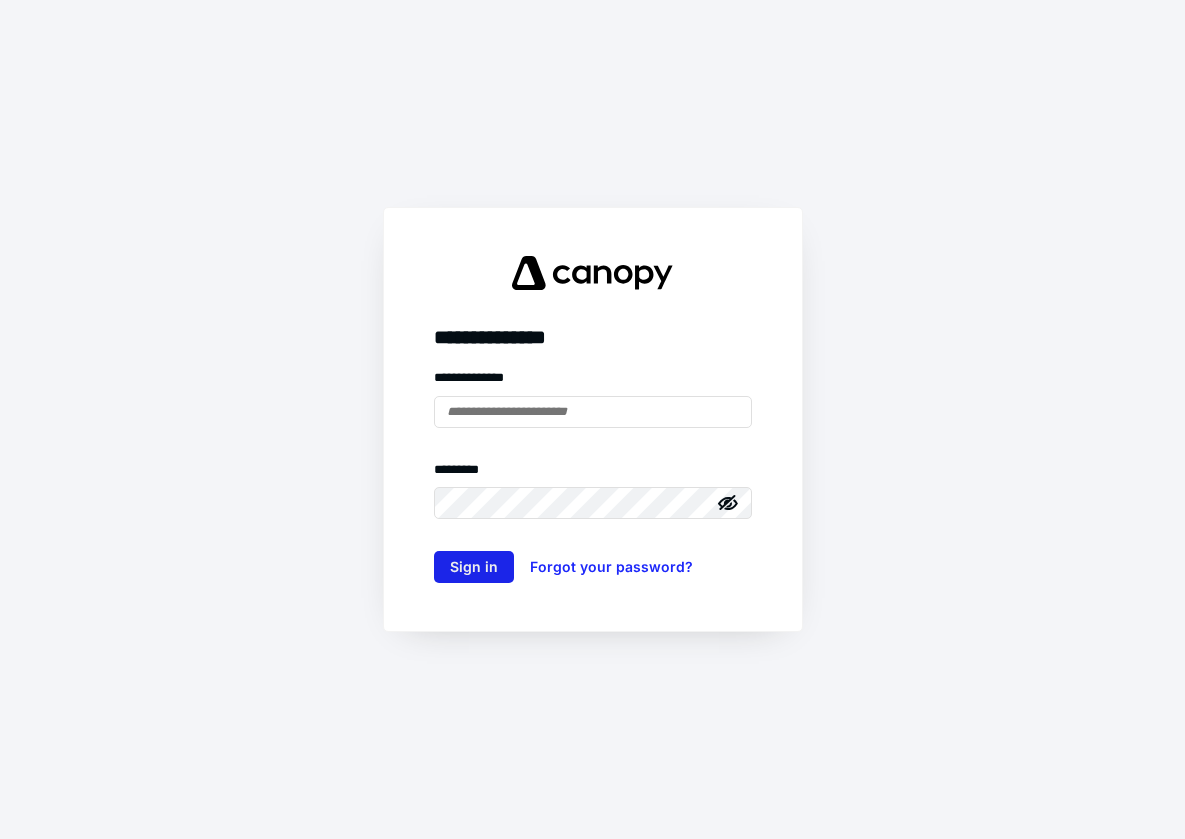type on "**********" 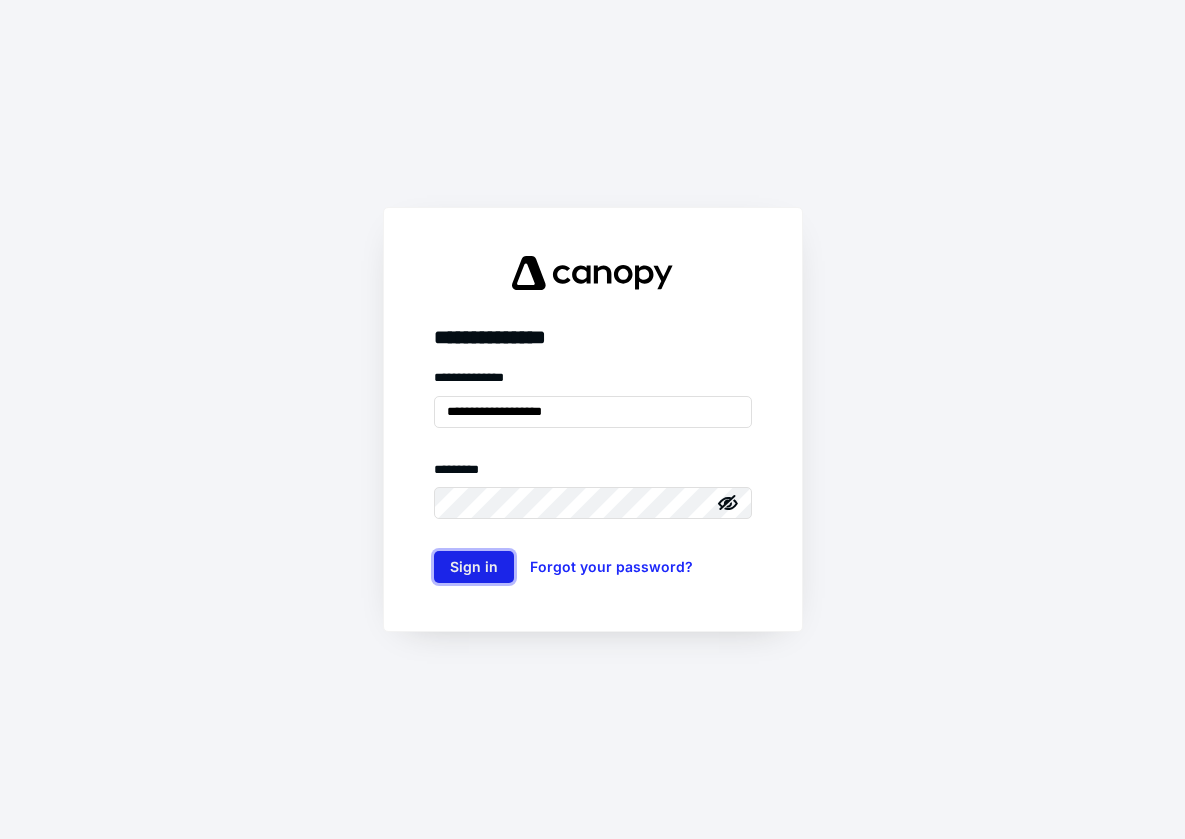 click on "Sign in" at bounding box center (474, 567) 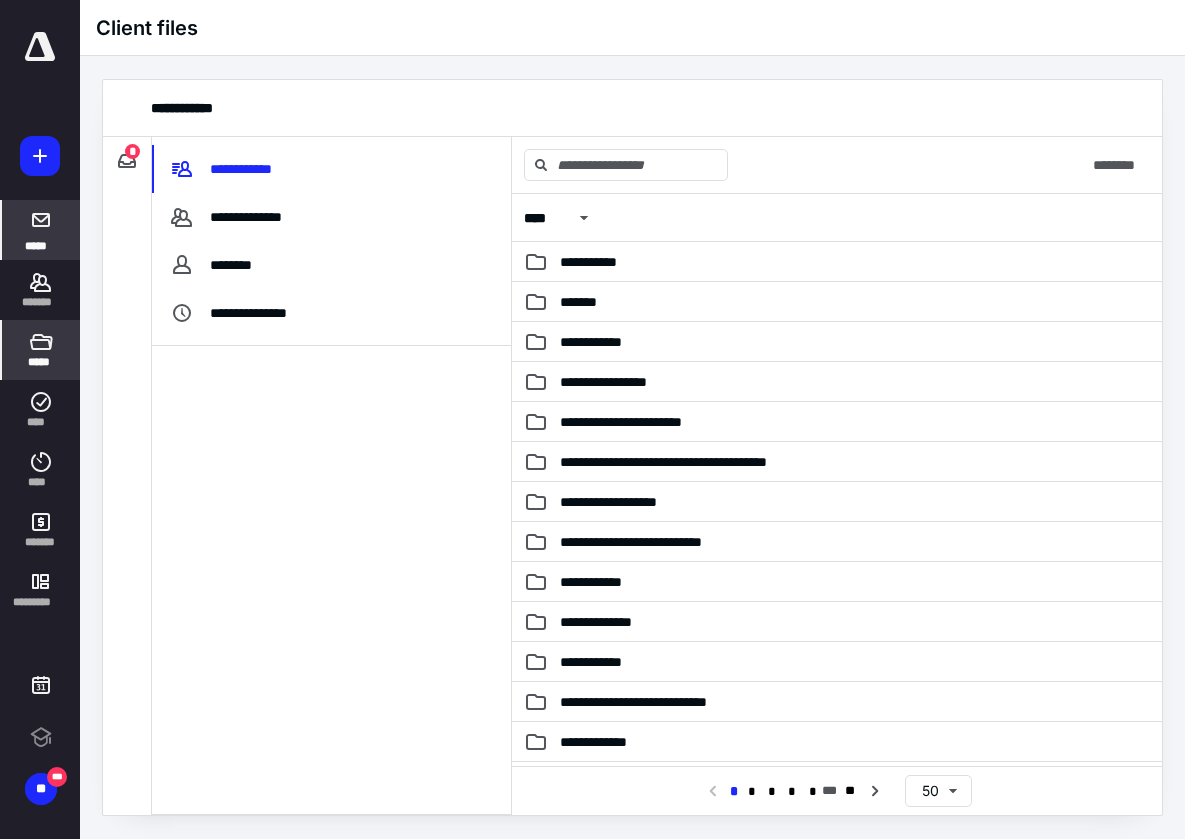 scroll, scrollTop: 0, scrollLeft: 0, axis: both 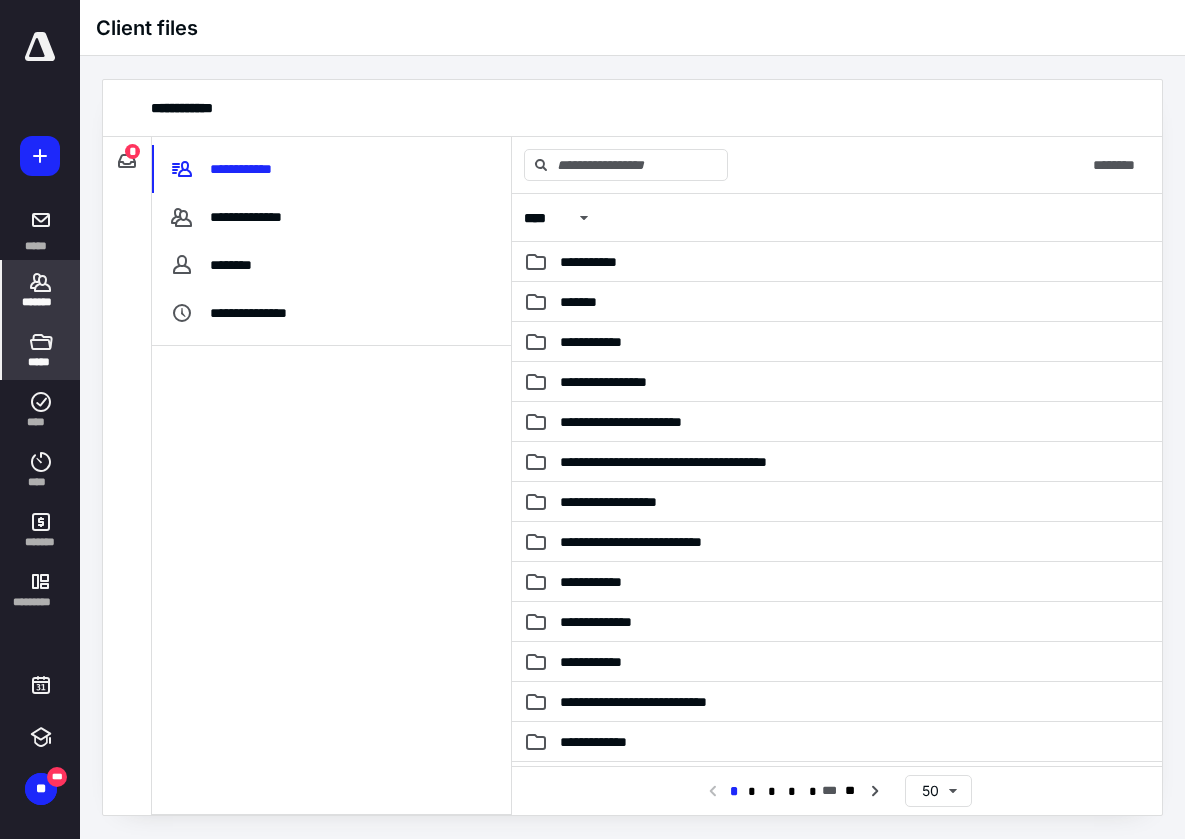 click 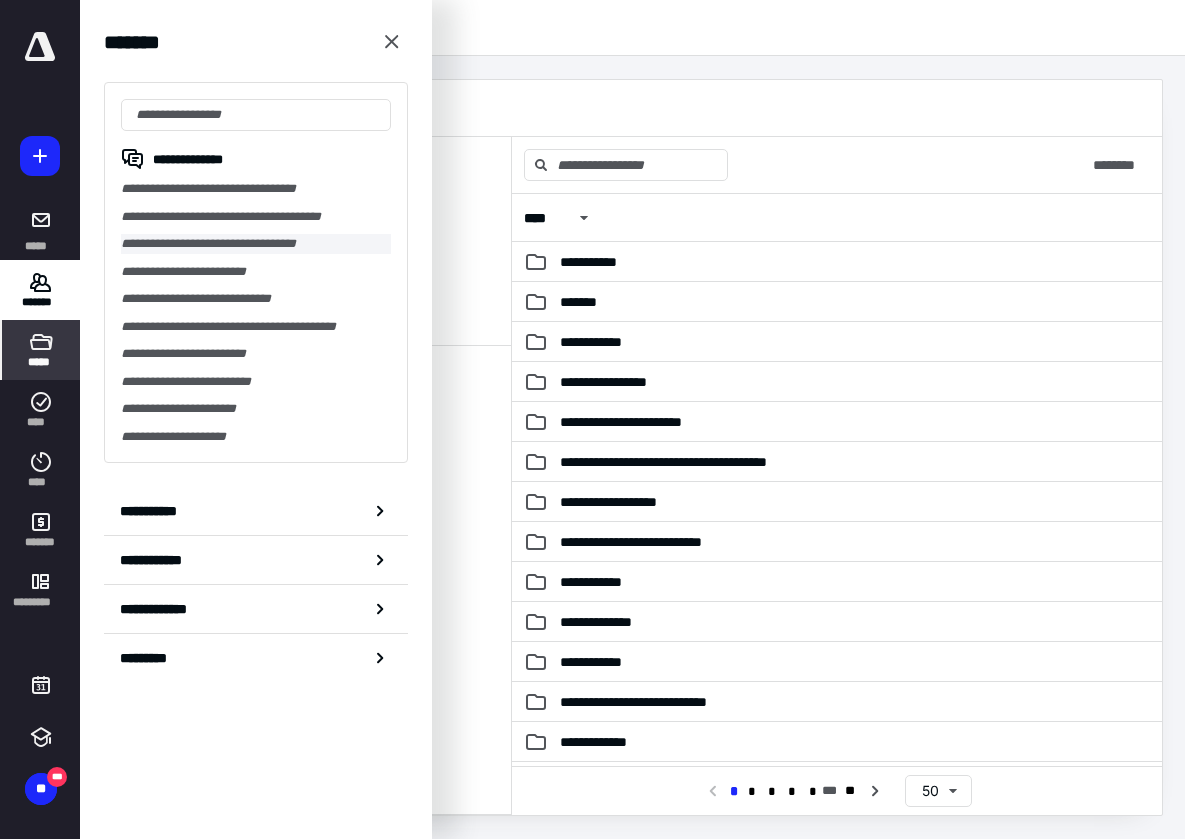 click on "**********" at bounding box center [256, 244] 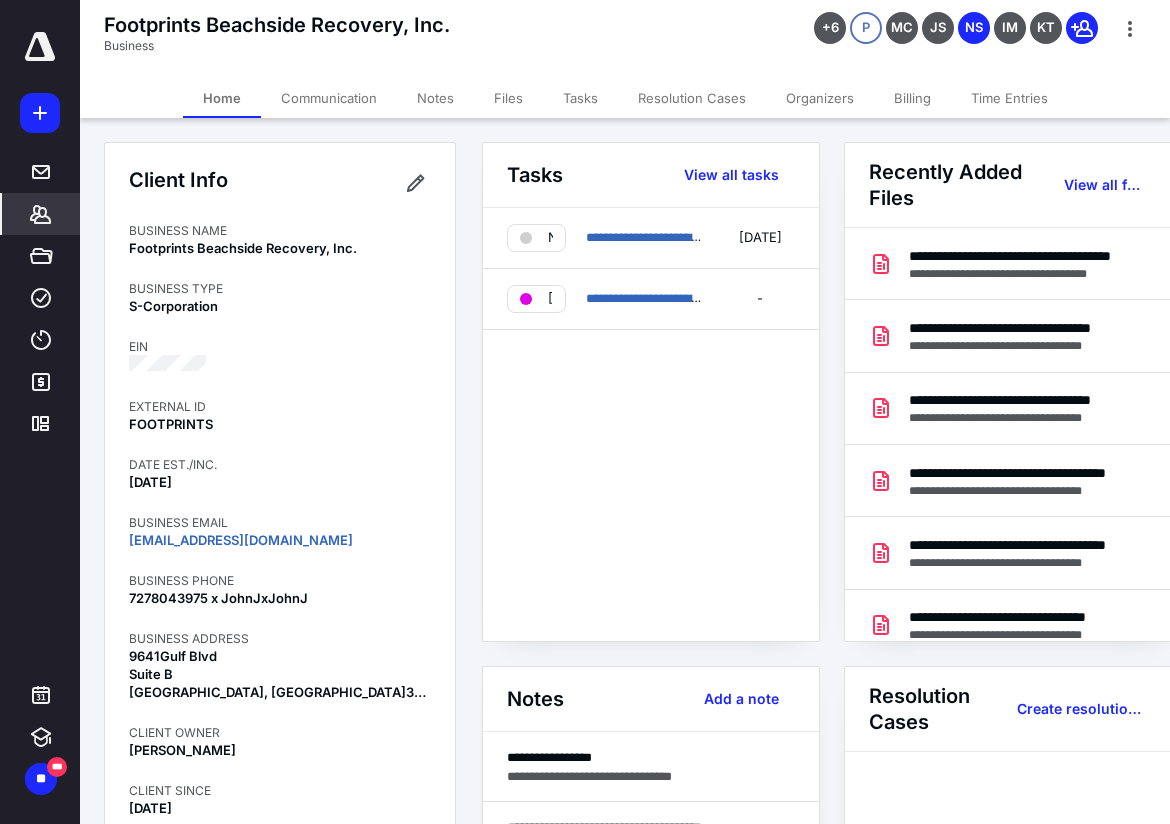 click on "Files" at bounding box center [508, 98] 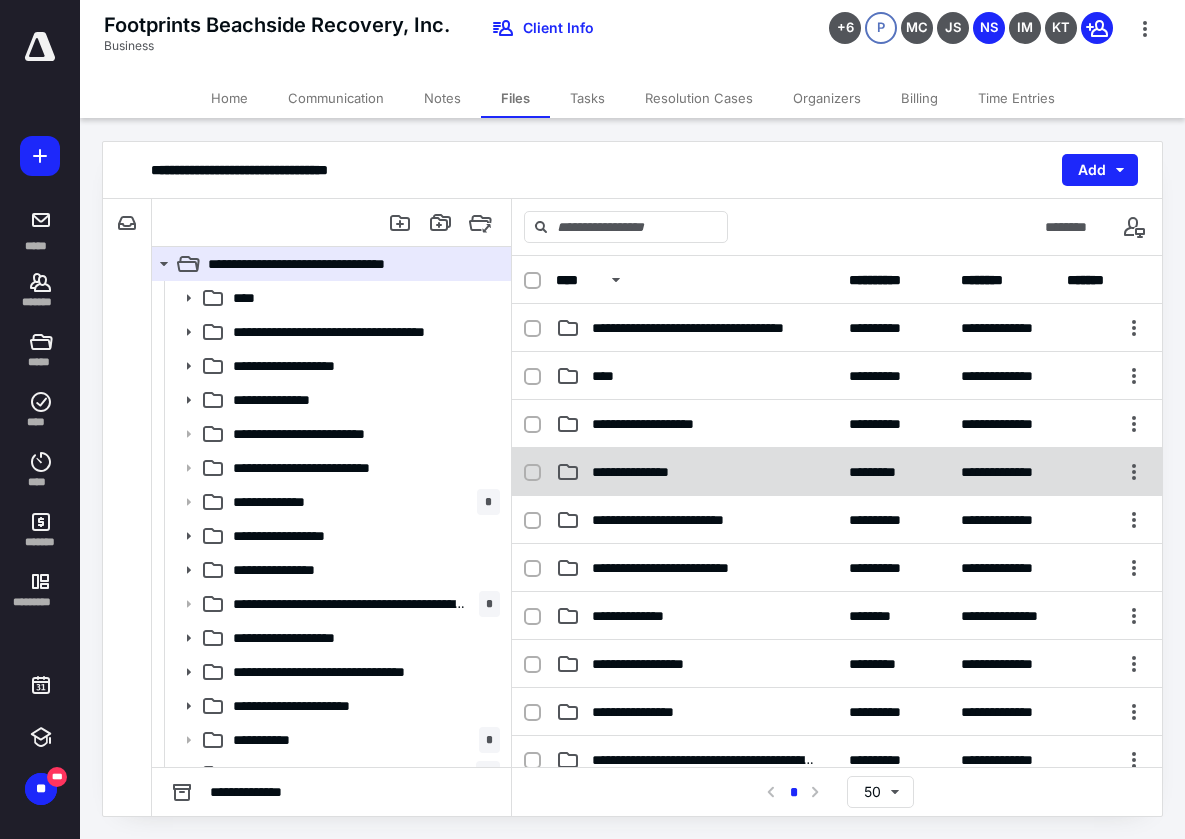 click on "**********" at bounding box center [648, 472] 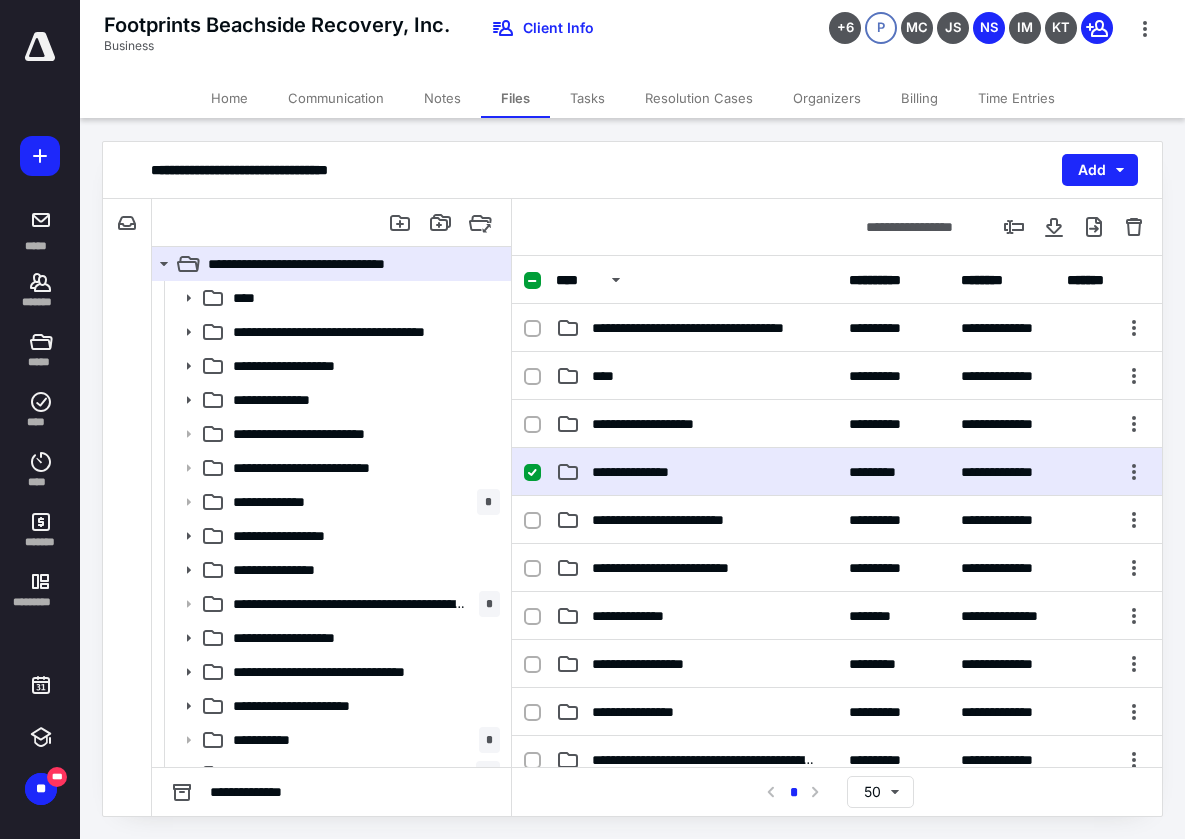 click on "**********" at bounding box center (648, 472) 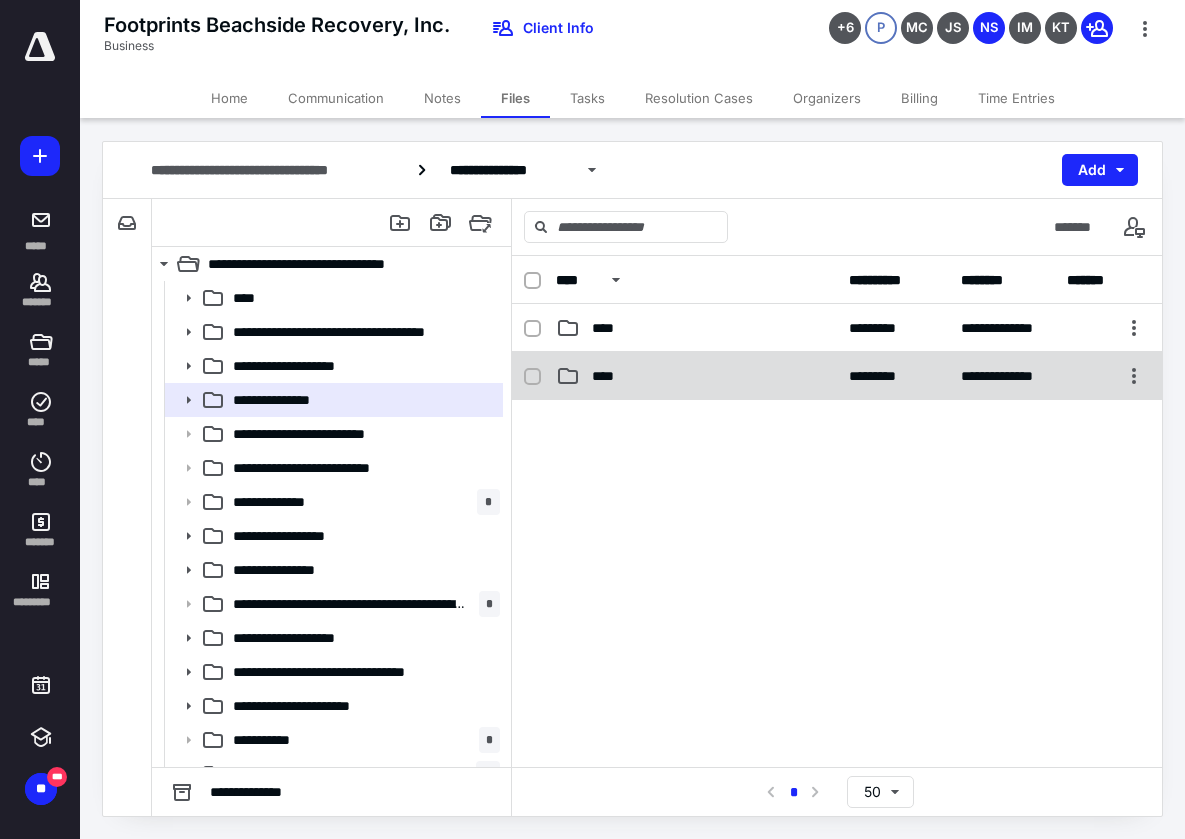 click on "****" at bounding box center [696, 376] 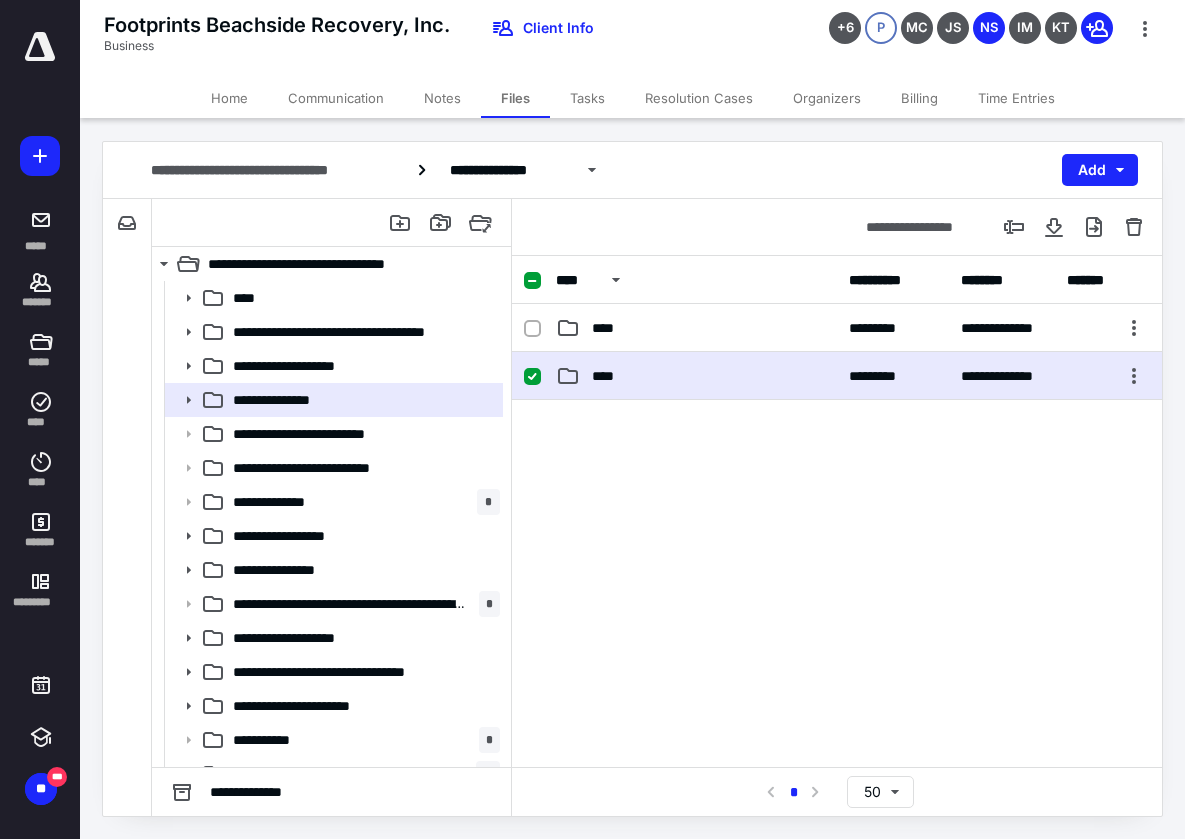 click on "****" at bounding box center [696, 376] 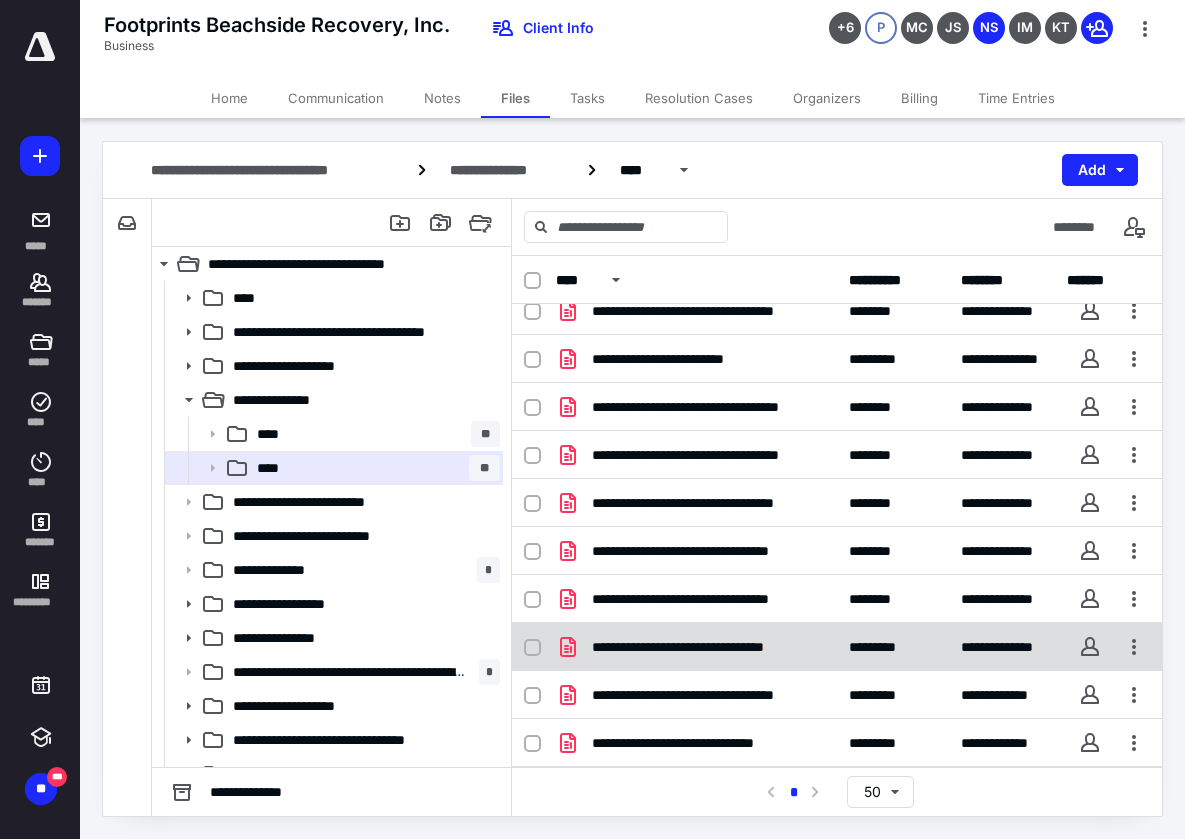 scroll, scrollTop: 641, scrollLeft: 0, axis: vertical 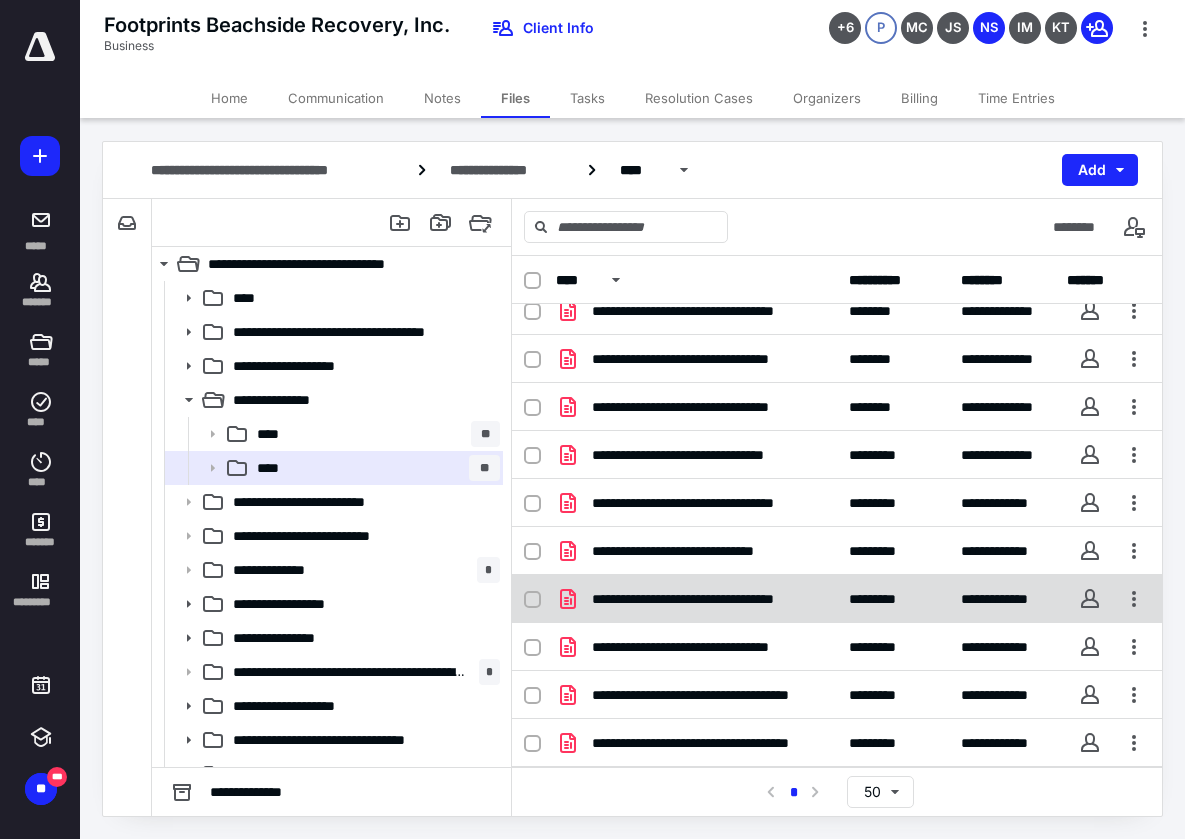 click on "**********" at bounding box center [705, 599] 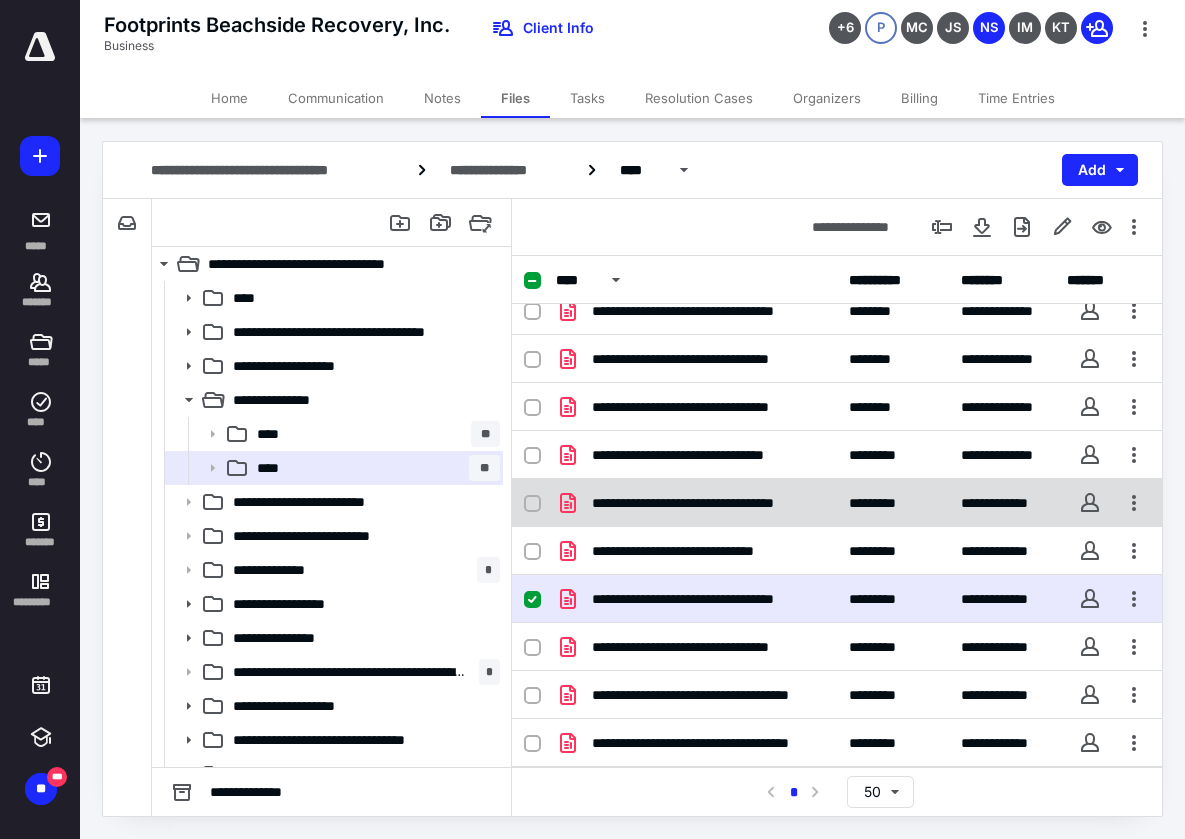 click on "**********" at bounding box center (837, 503) 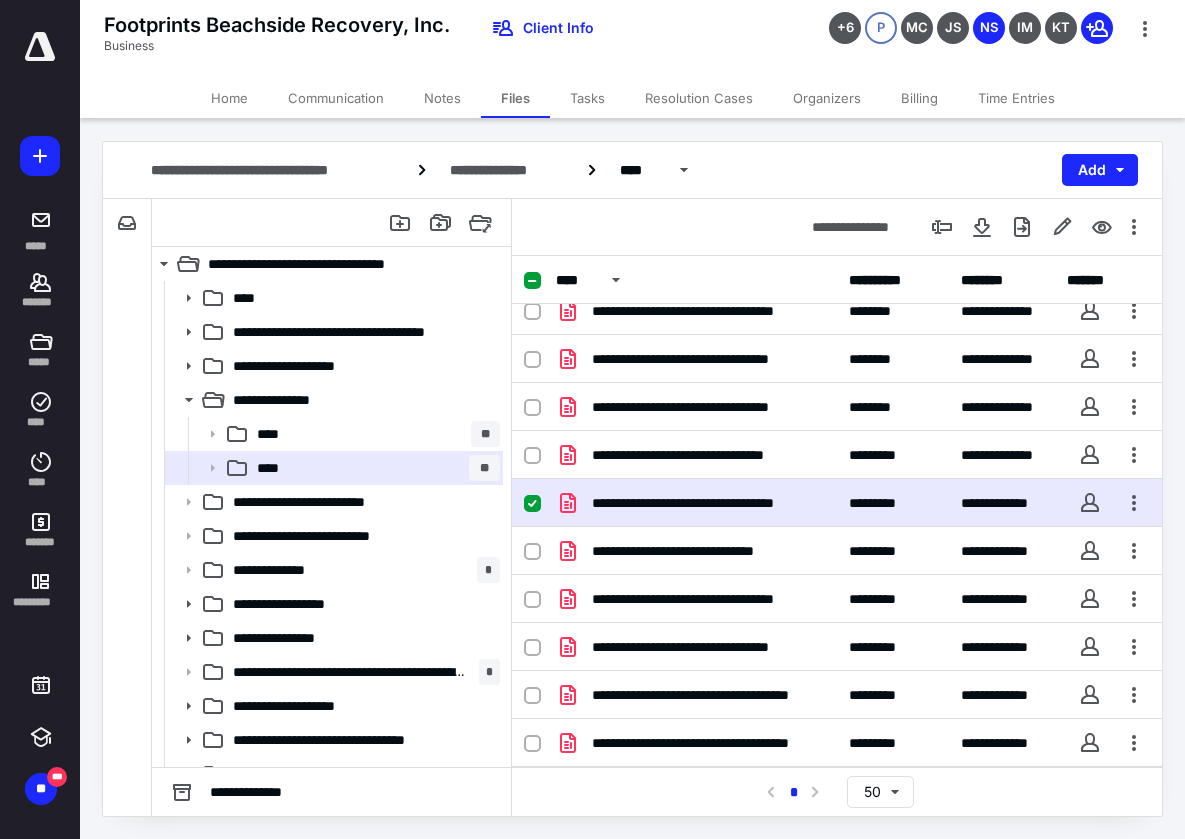 click on "**********" at bounding box center (705, 503) 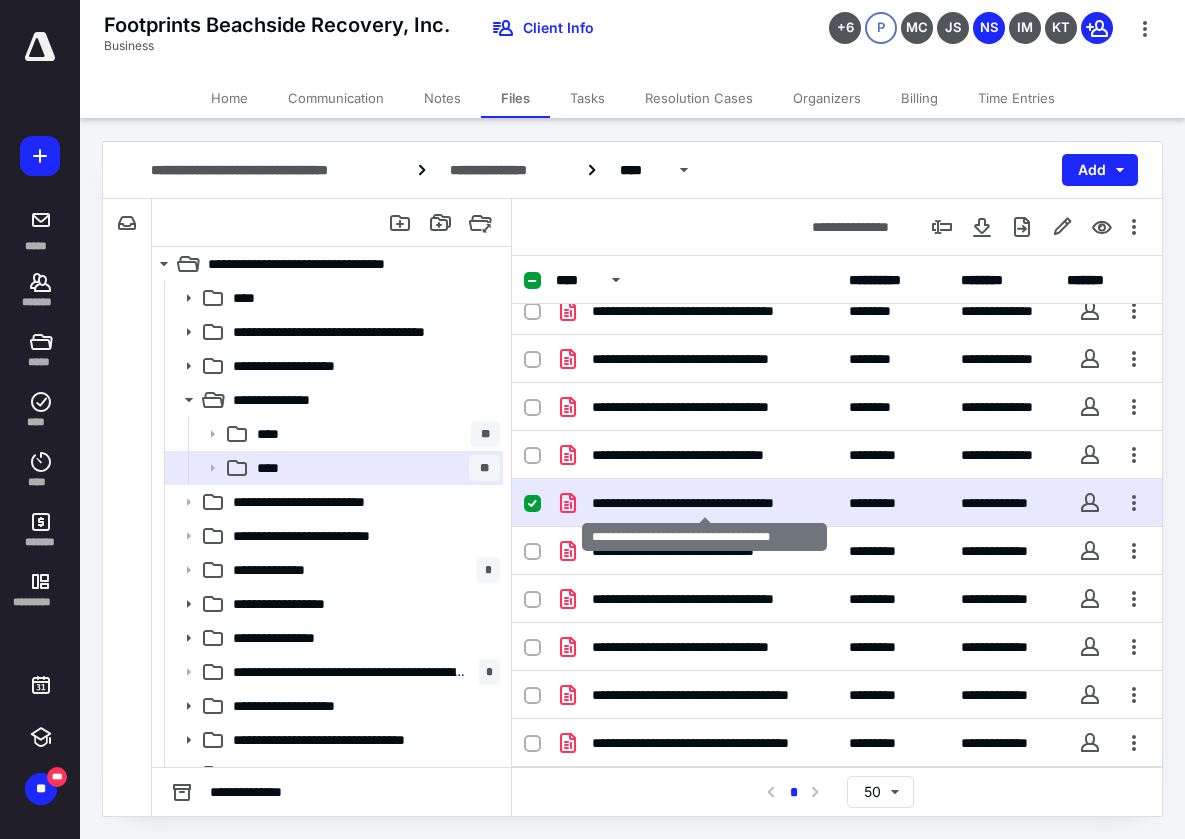 click on "**********" at bounding box center (705, 503) 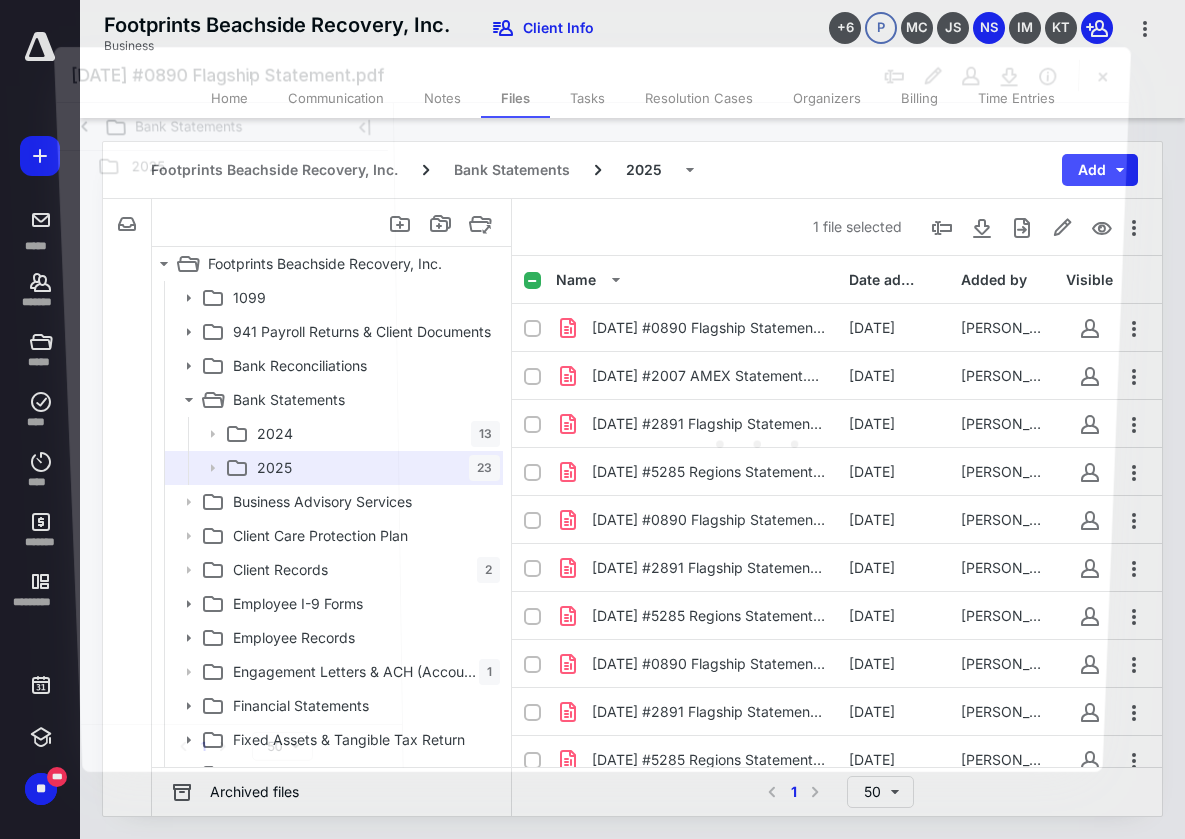 scroll, scrollTop: 641, scrollLeft: 0, axis: vertical 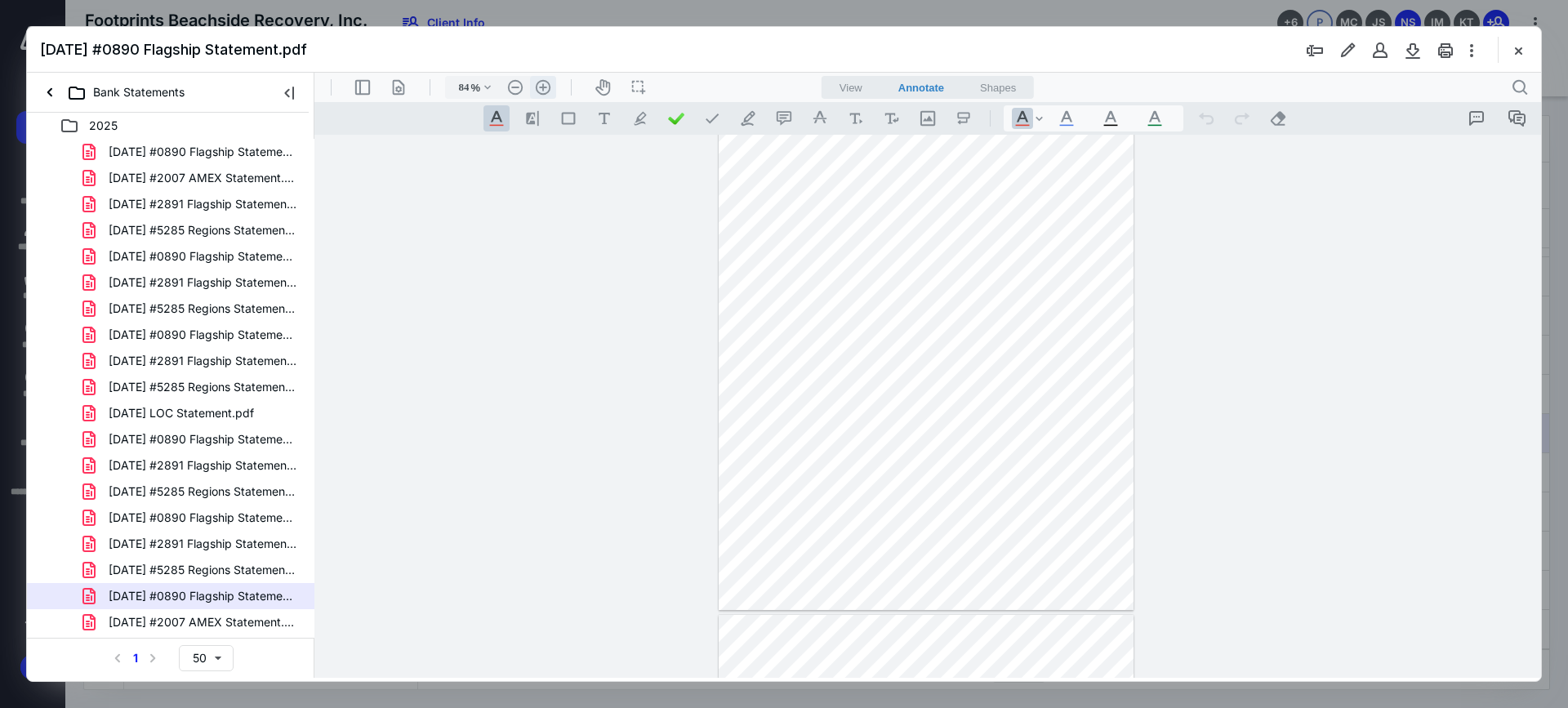 click on ".cls-1{fill:#abb0c4;} icon - header - zoom - in - line" at bounding box center [543, 87] 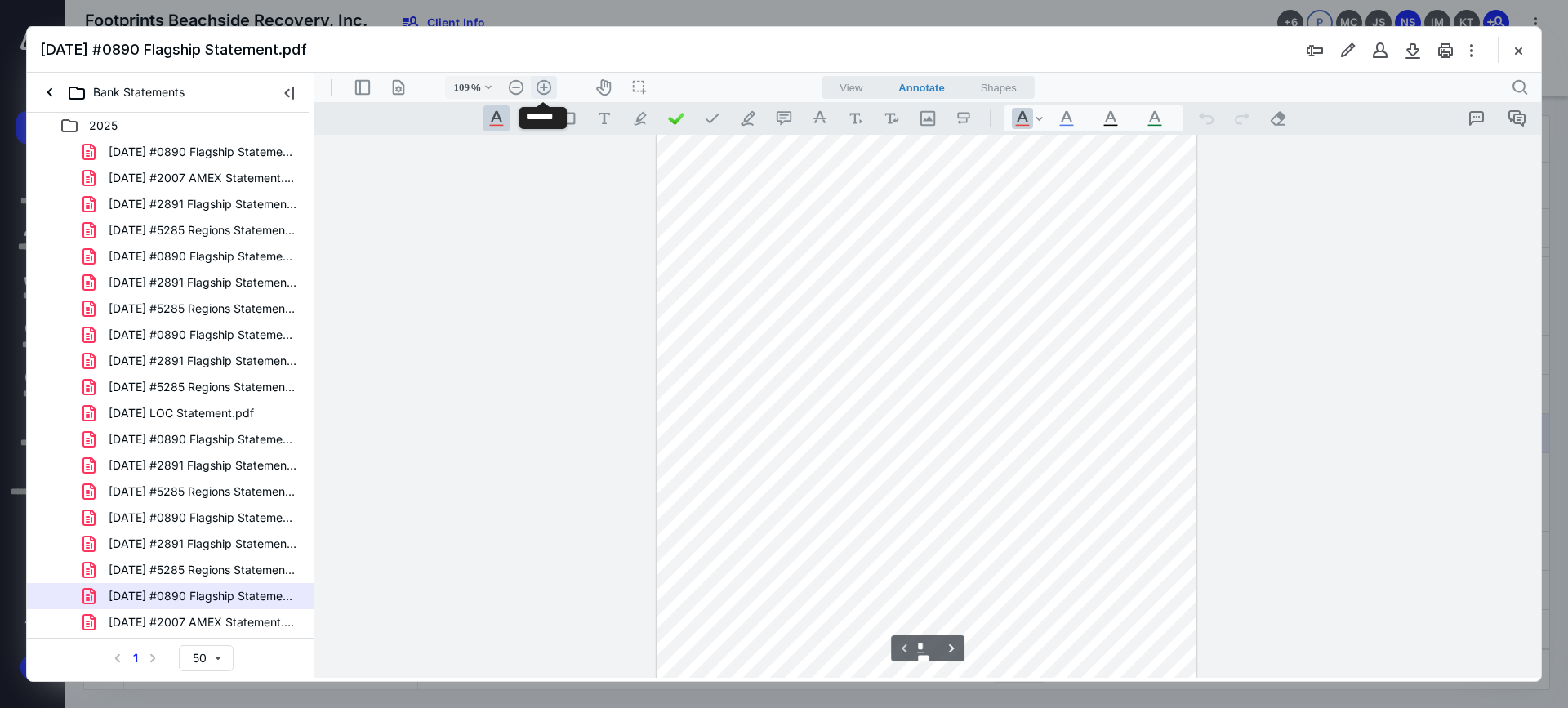 click on ".cls-1{fill:#abb0c4;} icon - header - zoom - in - line" at bounding box center (544, 87) 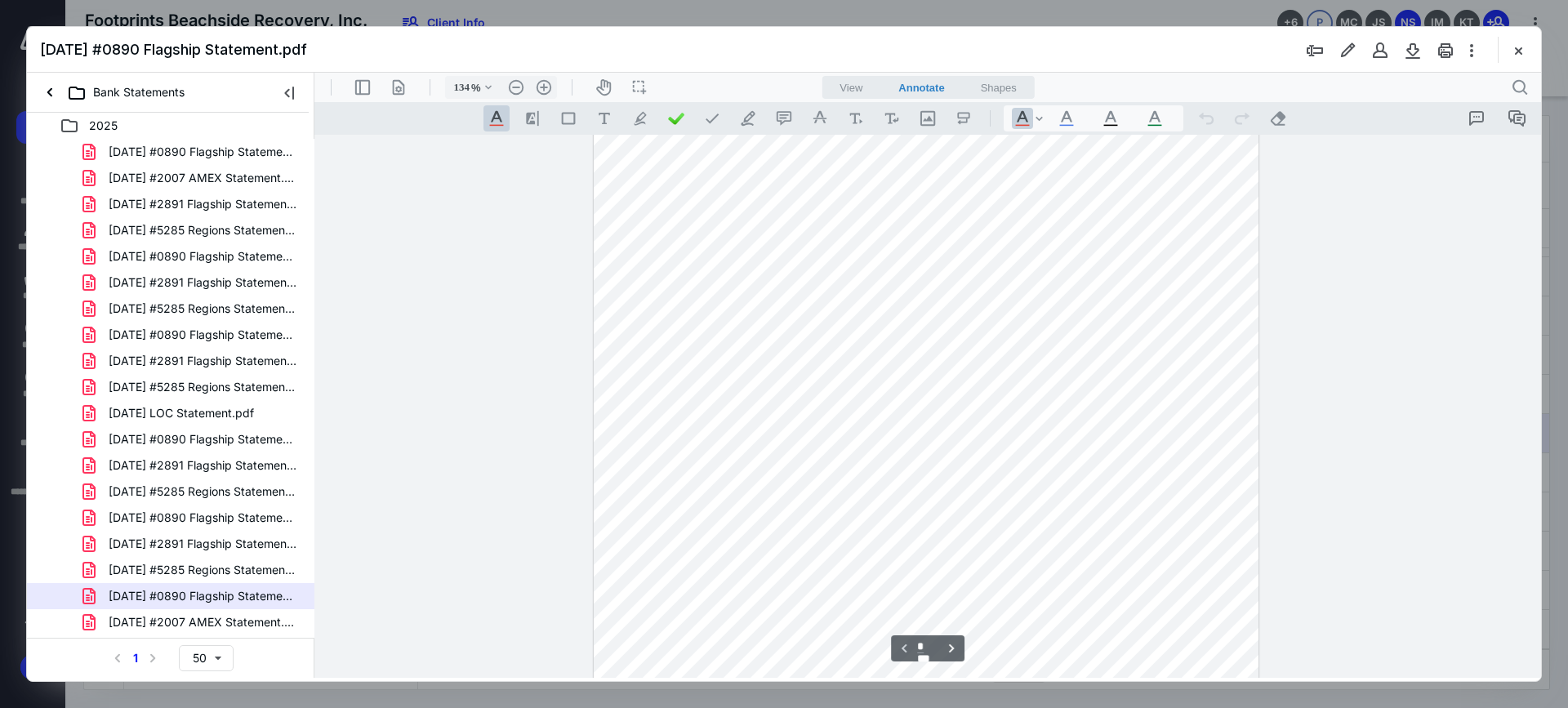 scroll, scrollTop: 163, scrollLeft: 0, axis: vertical 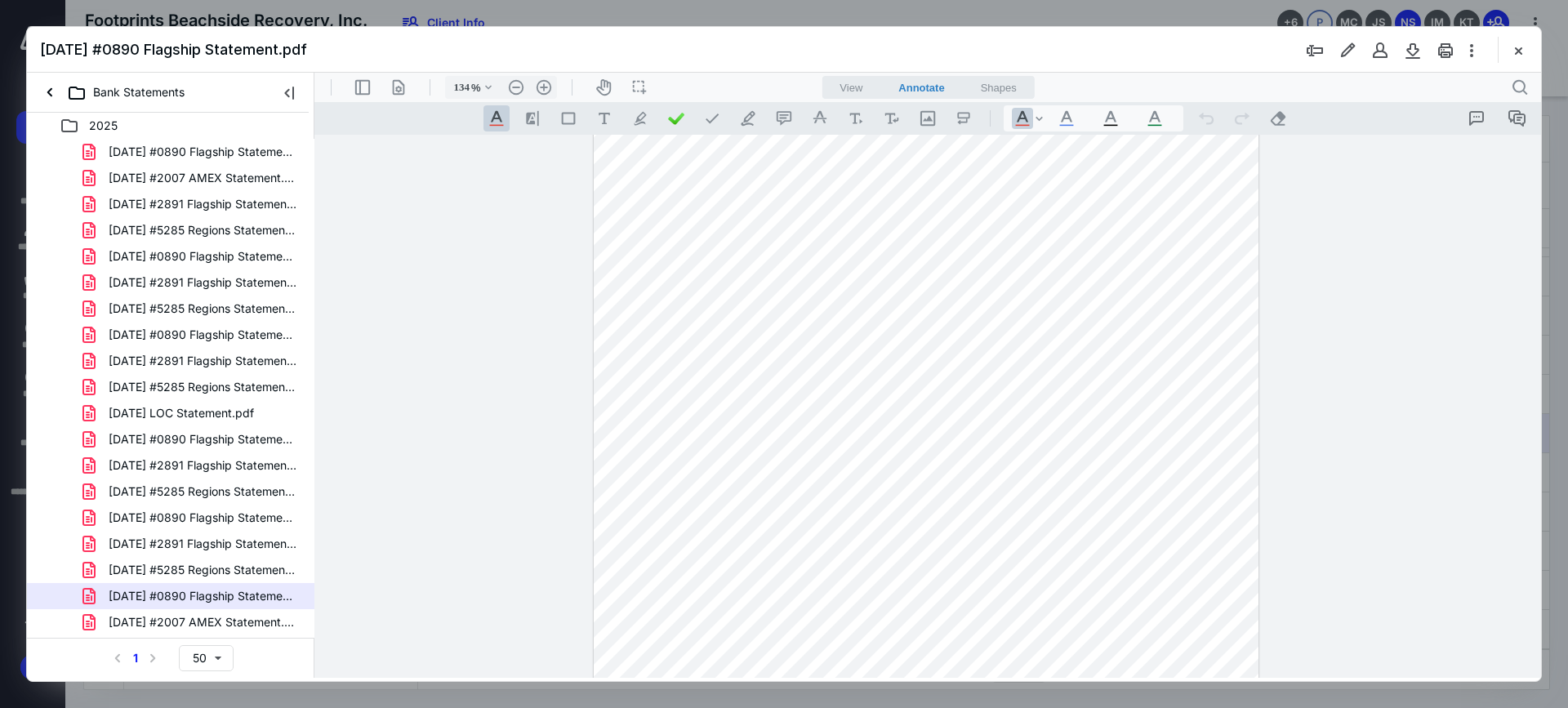 drag, startPoint x: 219, startPoint y: 548, endPoint x: 467, endPoint y: 615, distance: 256.89103 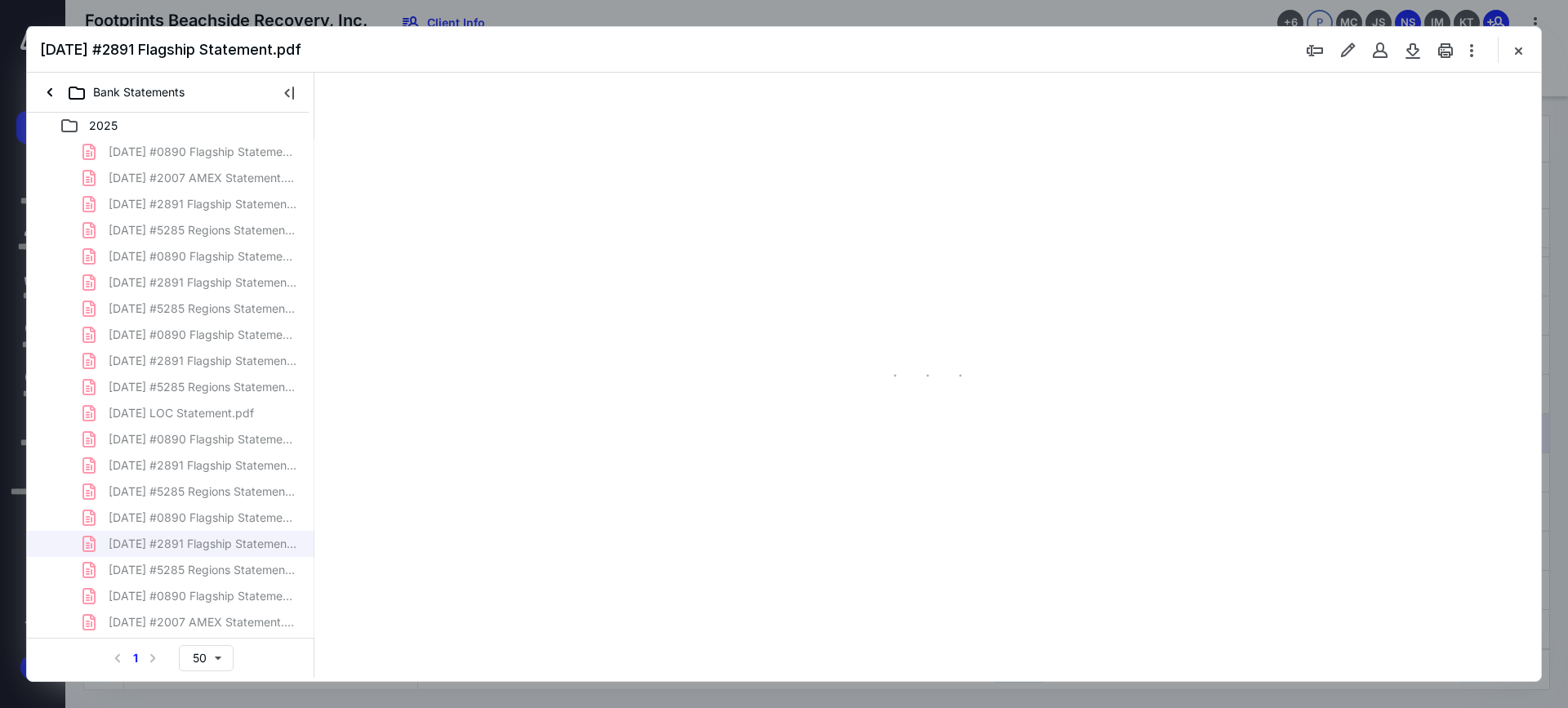 scroll, scrollTop: 82, scrollLeft: 0, axis: vertical 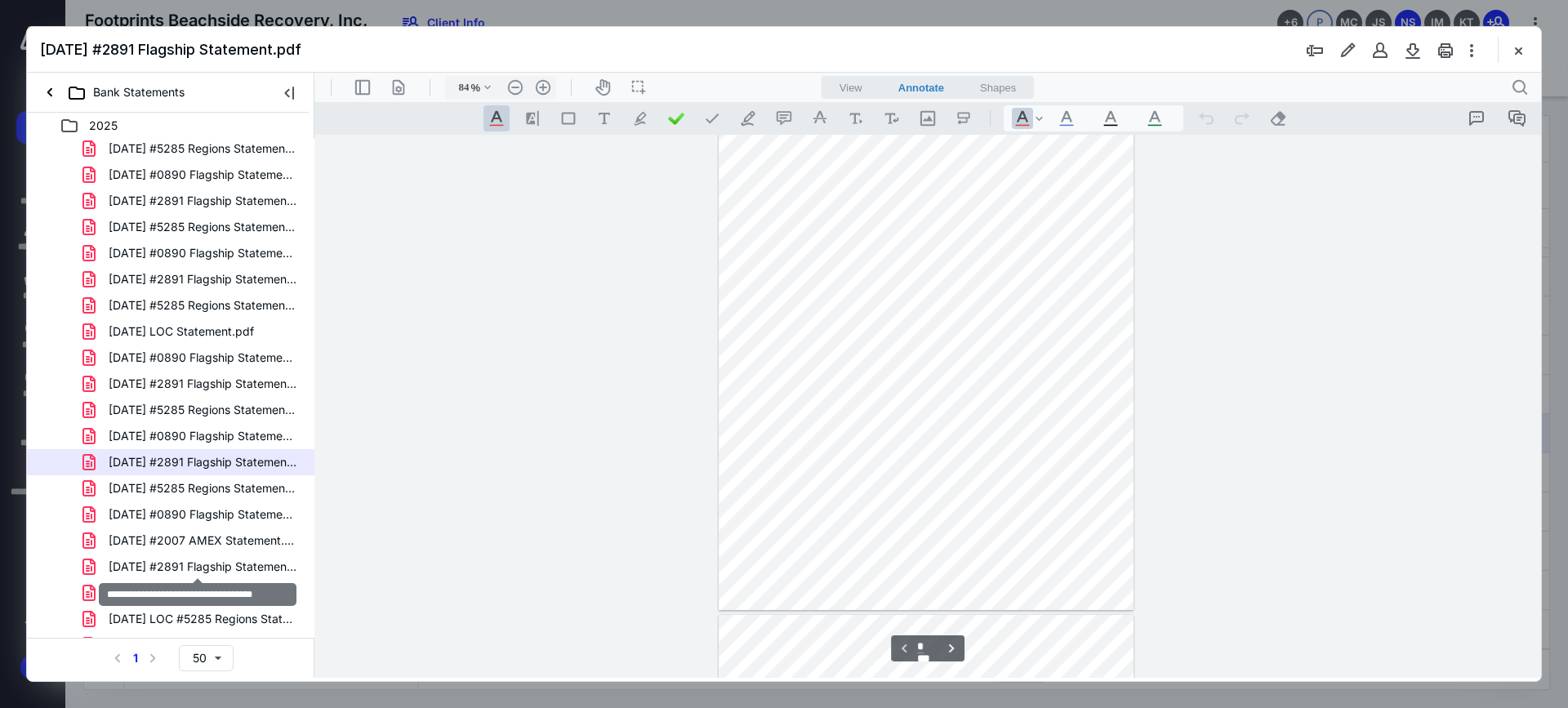drag, startPoint x: 205, startPoint y: 568, endPoint x: 216, endPoint y: 581, distance: 17.029386 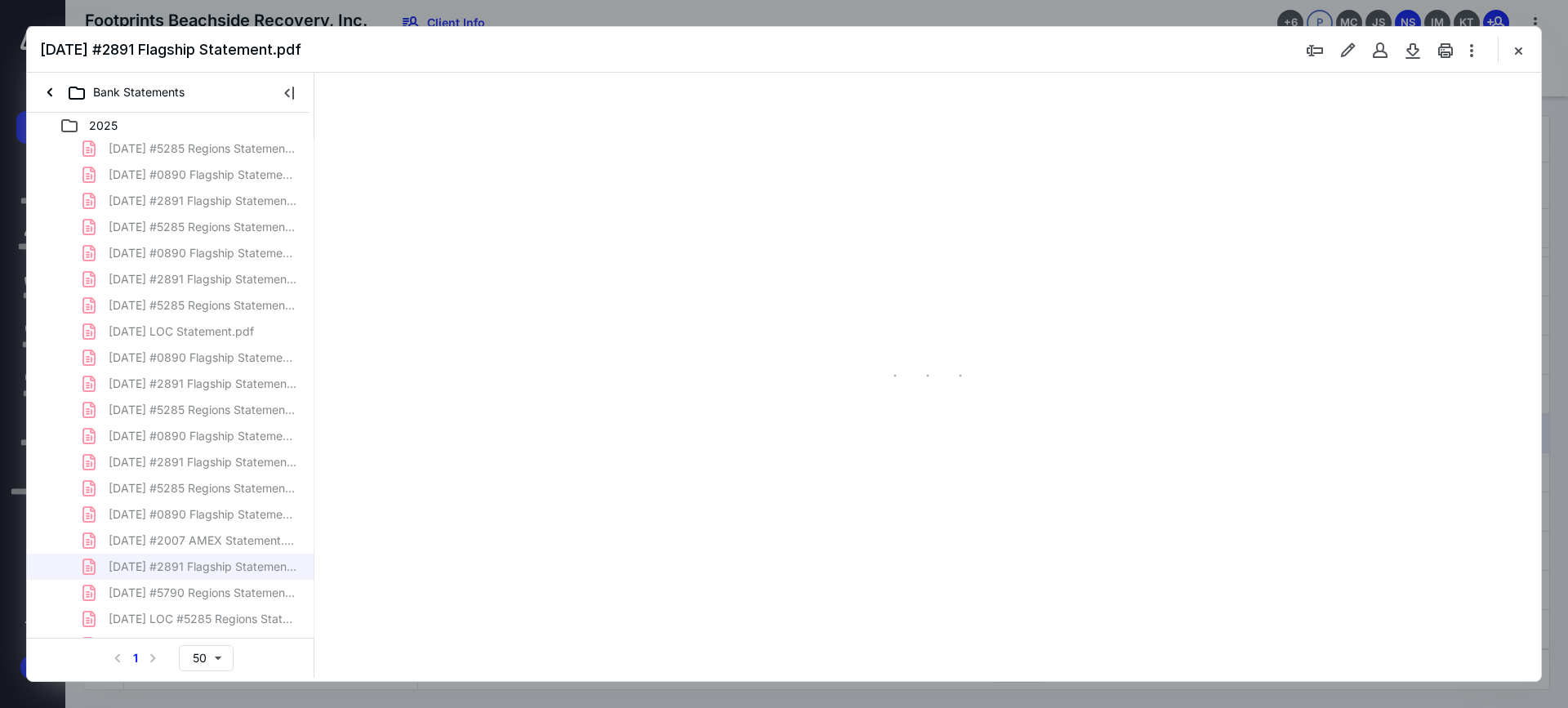 scroll, scrollTop: 65, scrollLeft: 0, axis: vertical 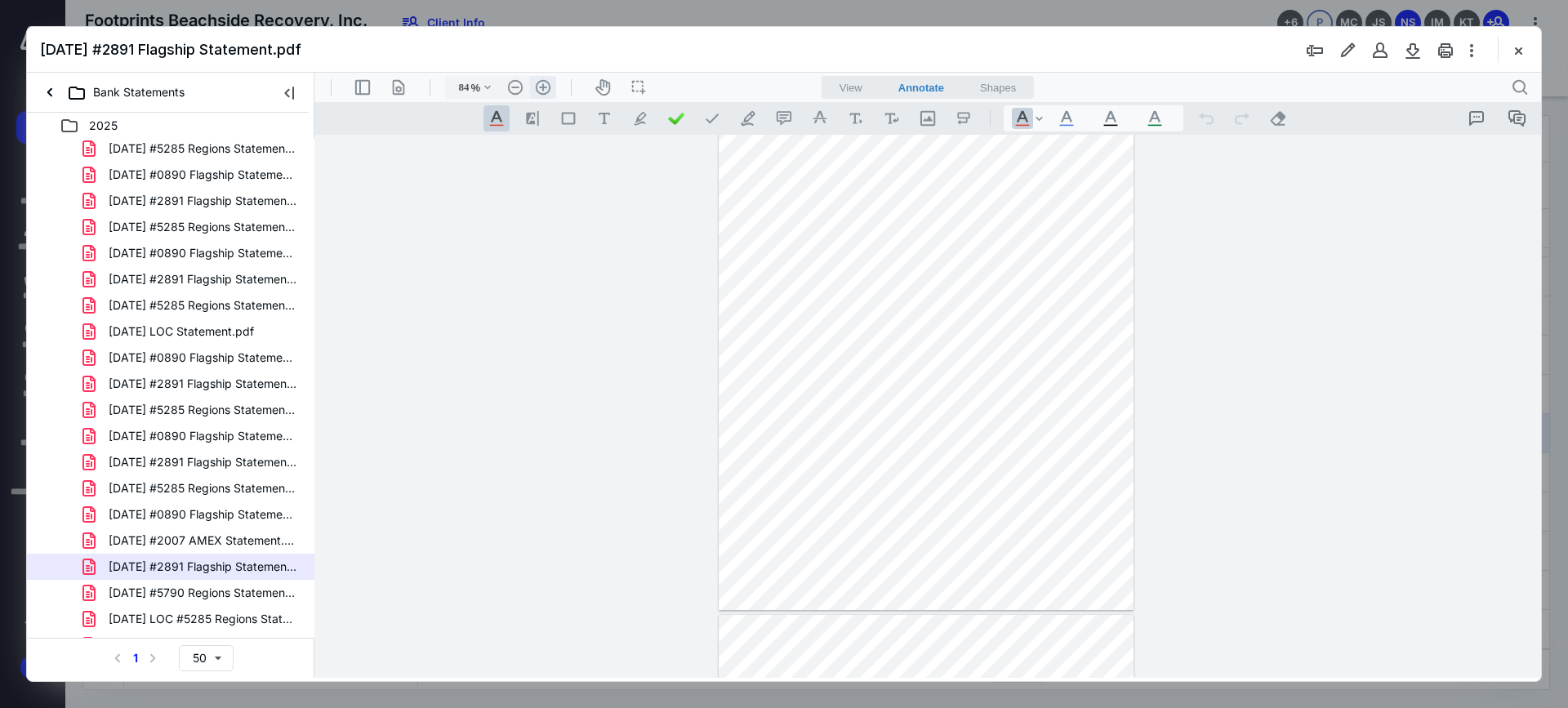 click on ".cls-1{fill:#abb0c4;} icon - header - zoom - in - line" at bounding box center (543, 87) 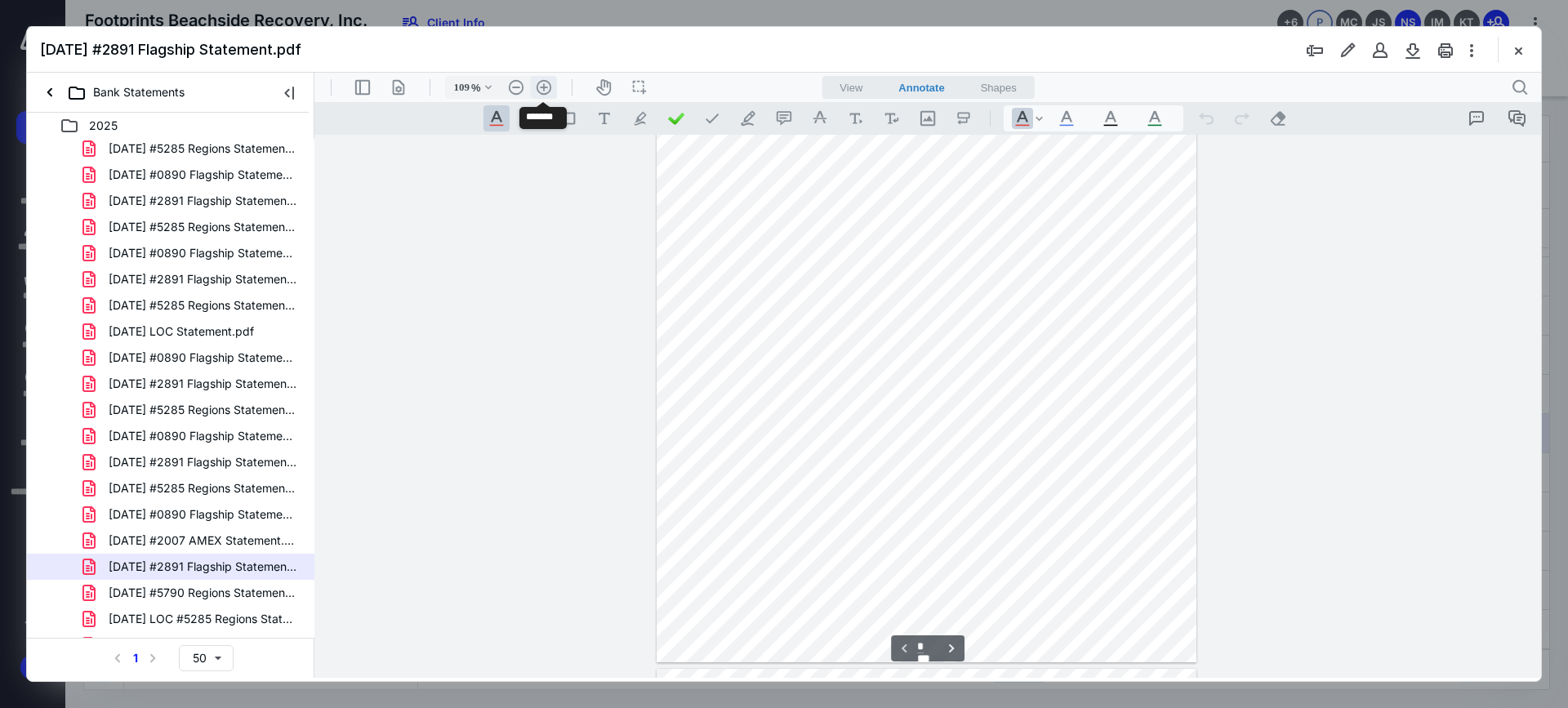 click on ".cls-1{fill:#abb0c4;} icon - header - zoom - in - line" at bounding box center (544, 87) 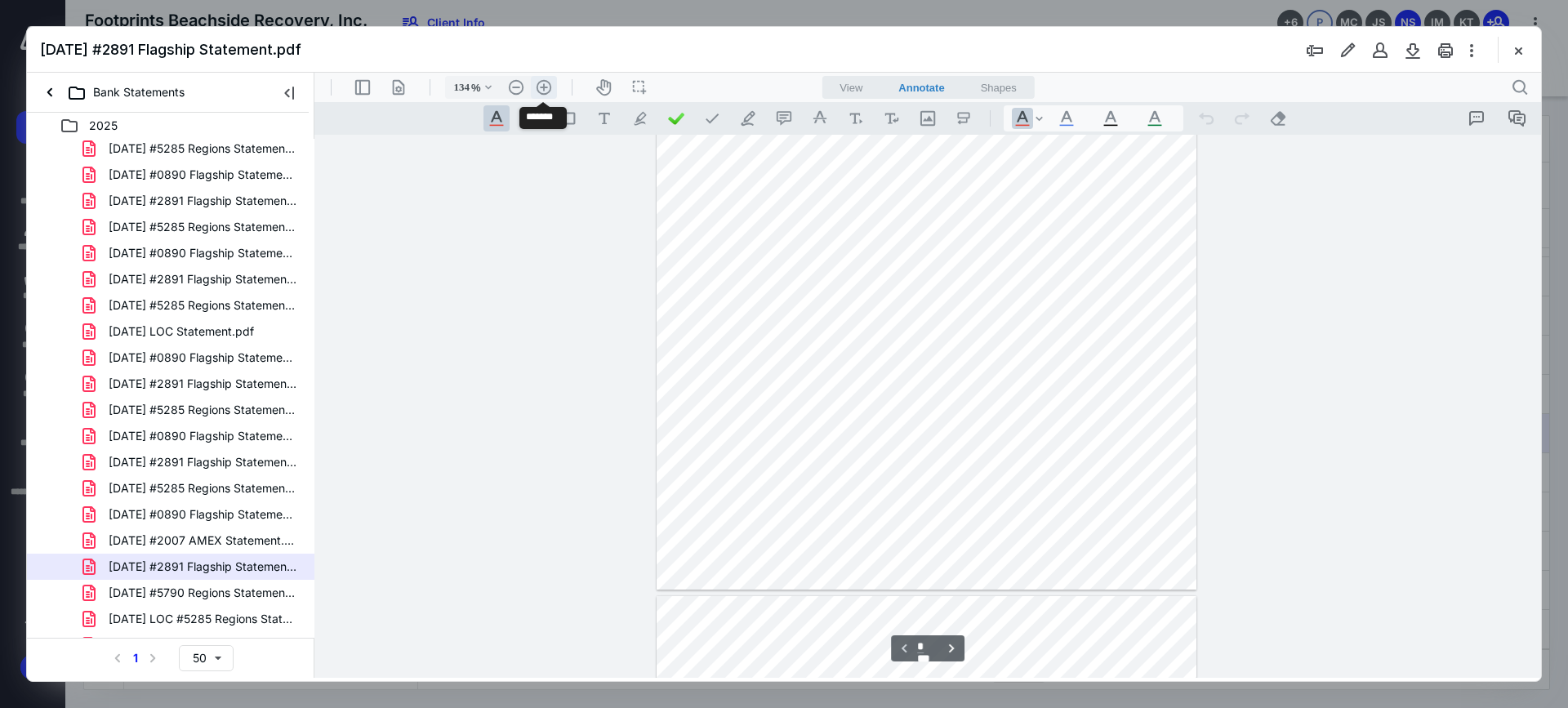 click on ".cls-1{fill:#abb0c4;} icon - header - zoom - in - line" at bounding box center (544, 87) 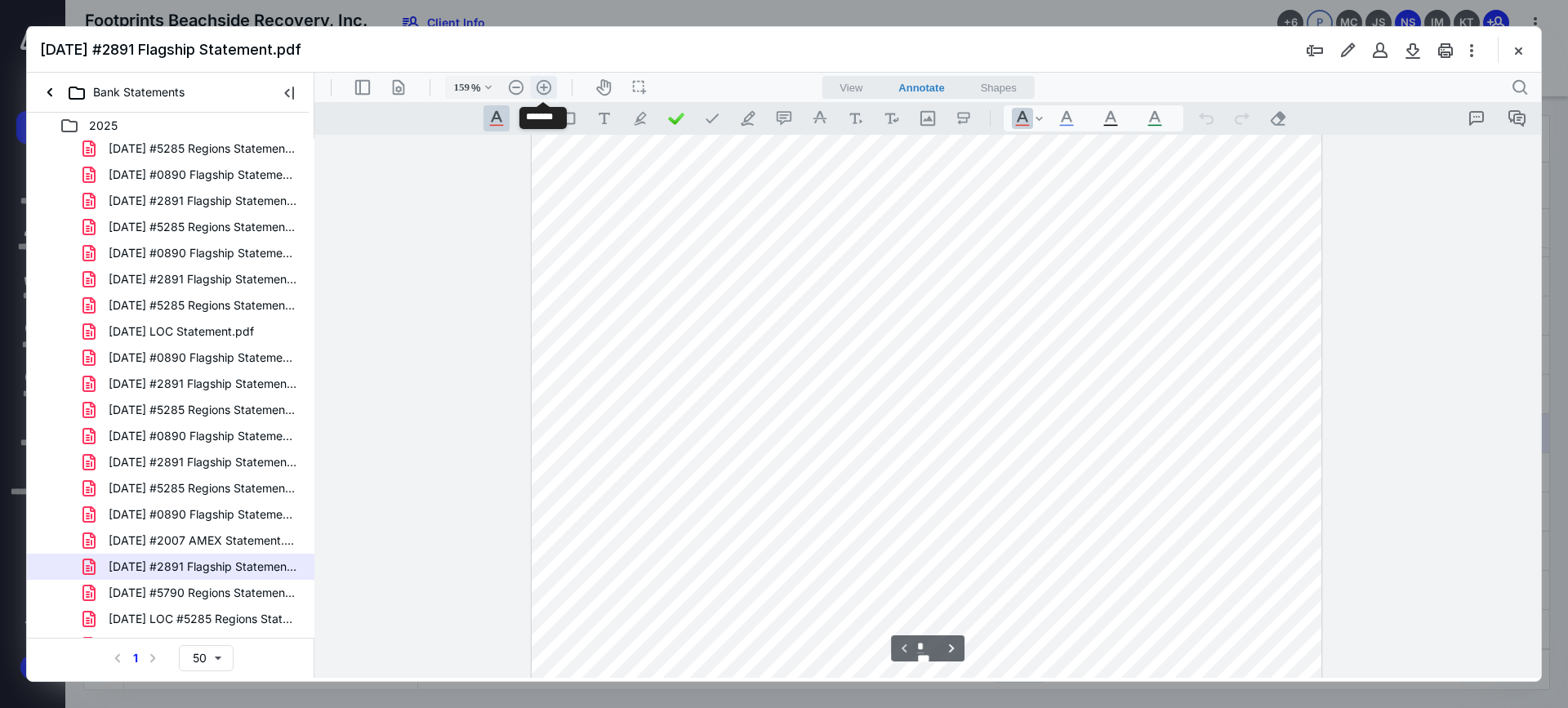 scroll, scrollTop: 339, scrollLeft: 0, axis: vertical 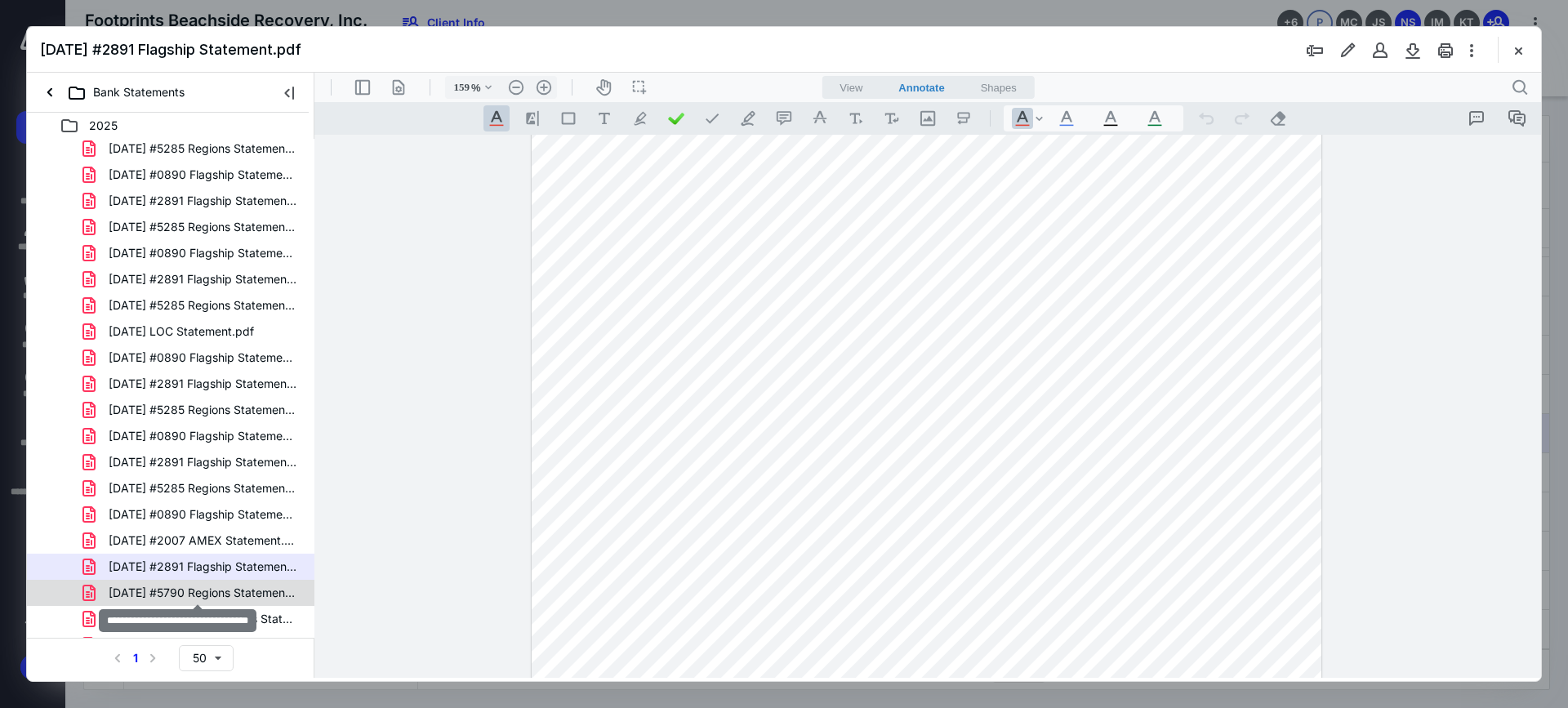 click on "[DATE] #5790 Regions Statement.pdf" at bounding box center [203, 593] 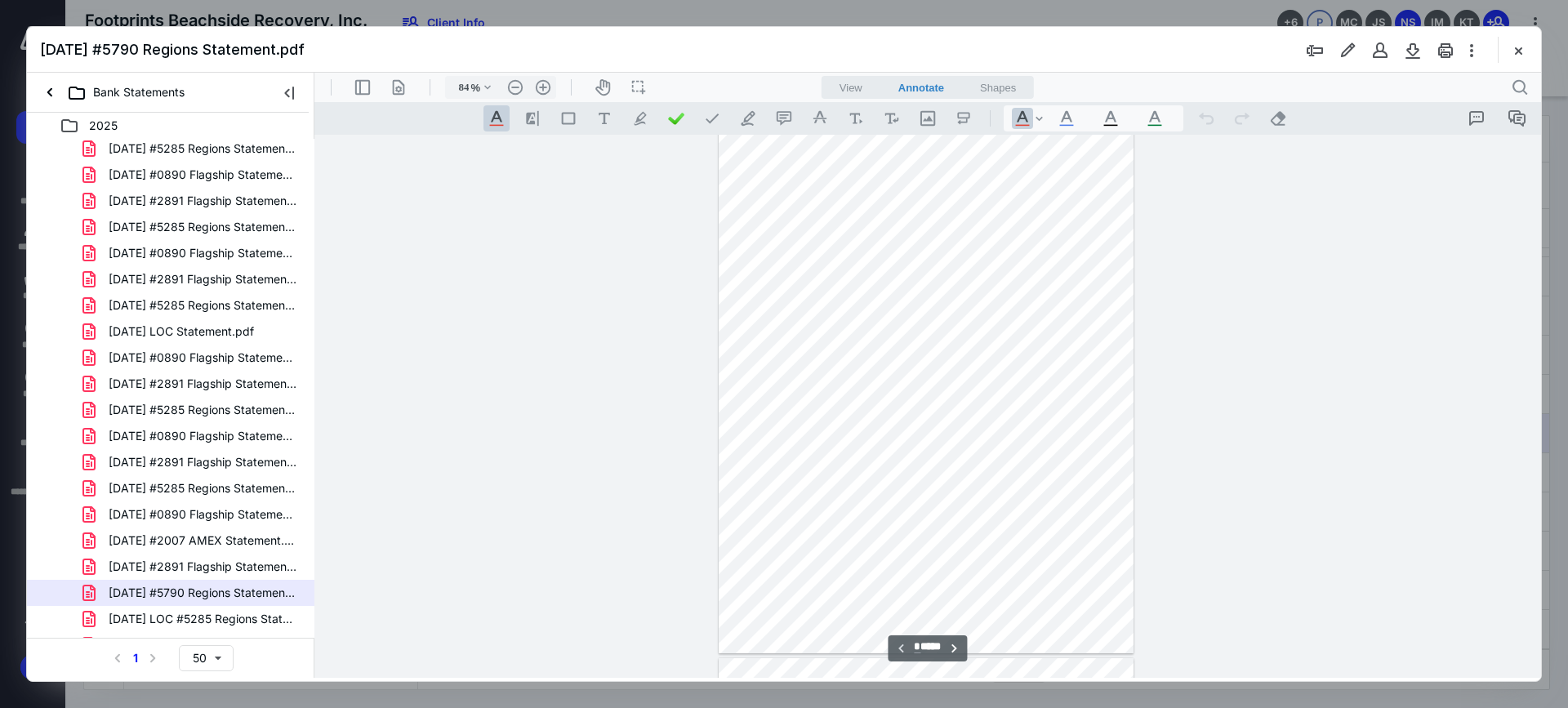 scroll, scrollTop: 0, scrollLeft: 0, axis: both 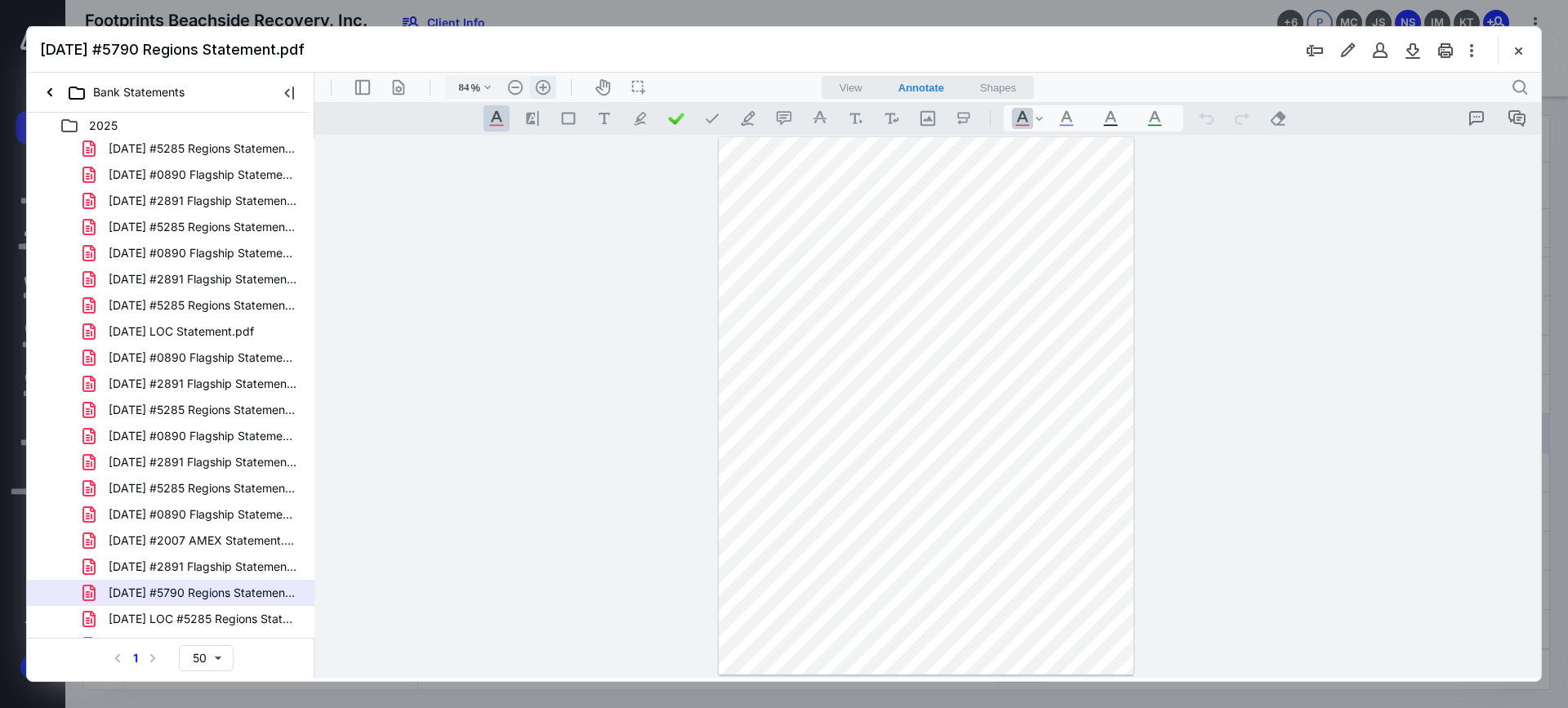 click on ".cls-1{fill:#abb0c4;} icon - header - zoom - in - line" at bounding box center (543, 87) 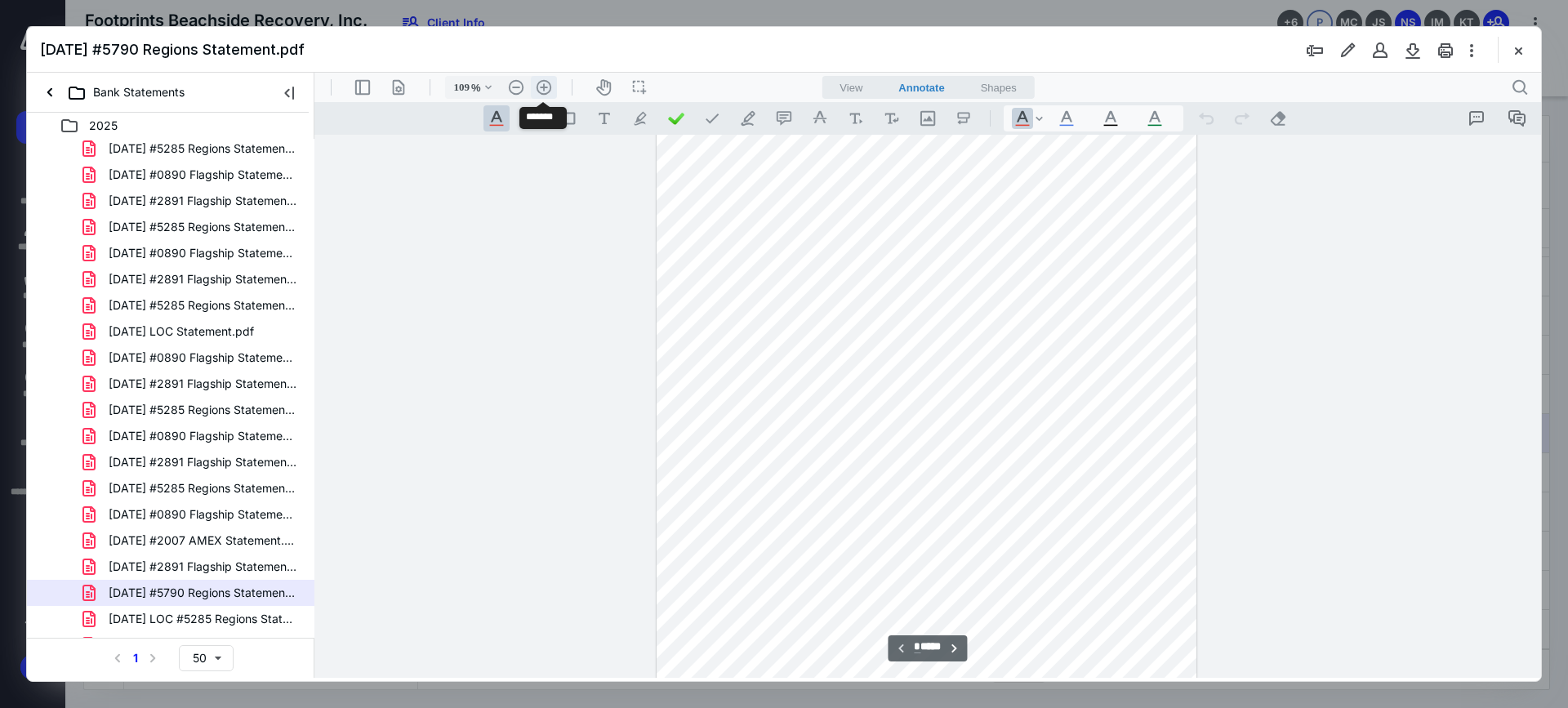 click on ".cls-1{fill:#abb0c4;} icon - header - zoom - in - line" at bounding box center [544, 87] 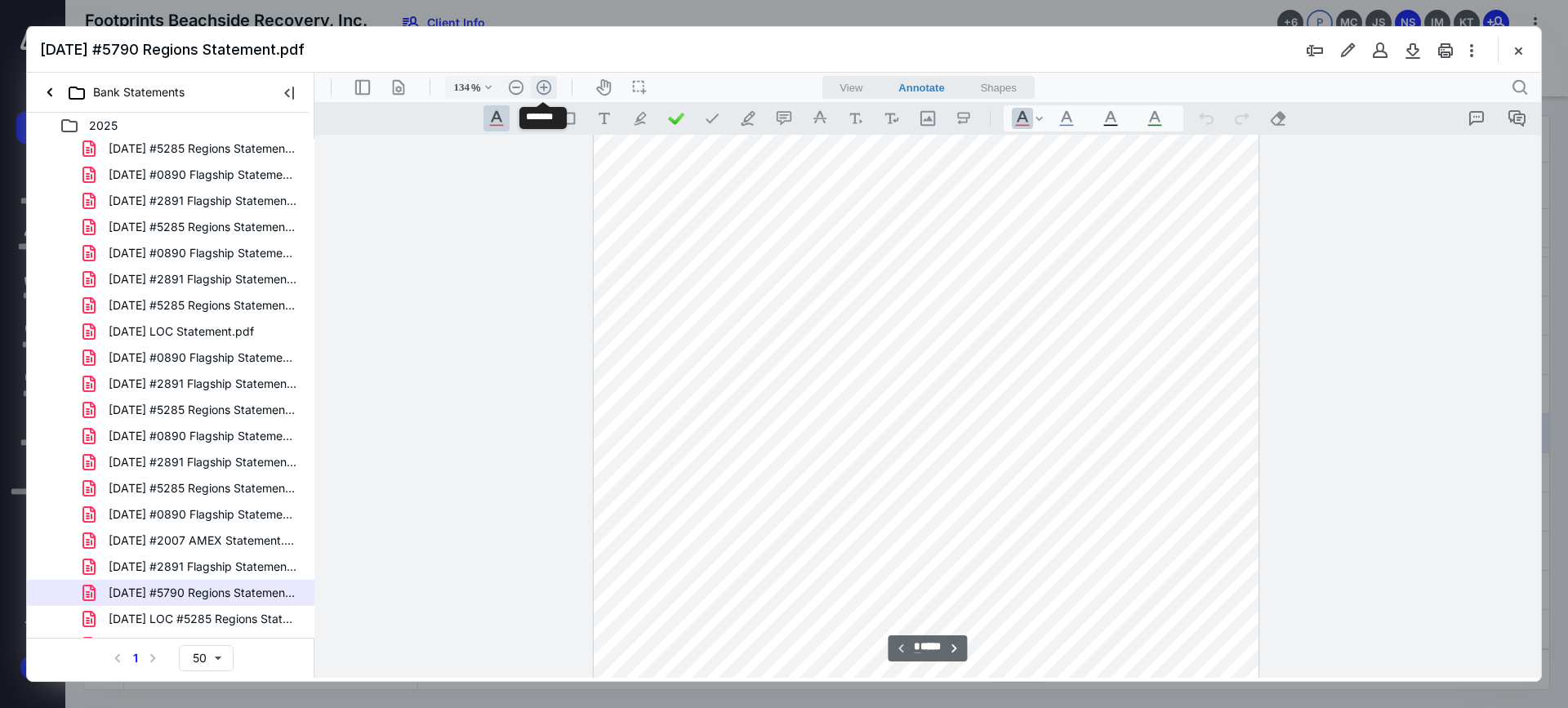 click on ".cls-1{fill:#abb0c4;} icon - header - zoom - in - line" at bounding box center [544, 87] 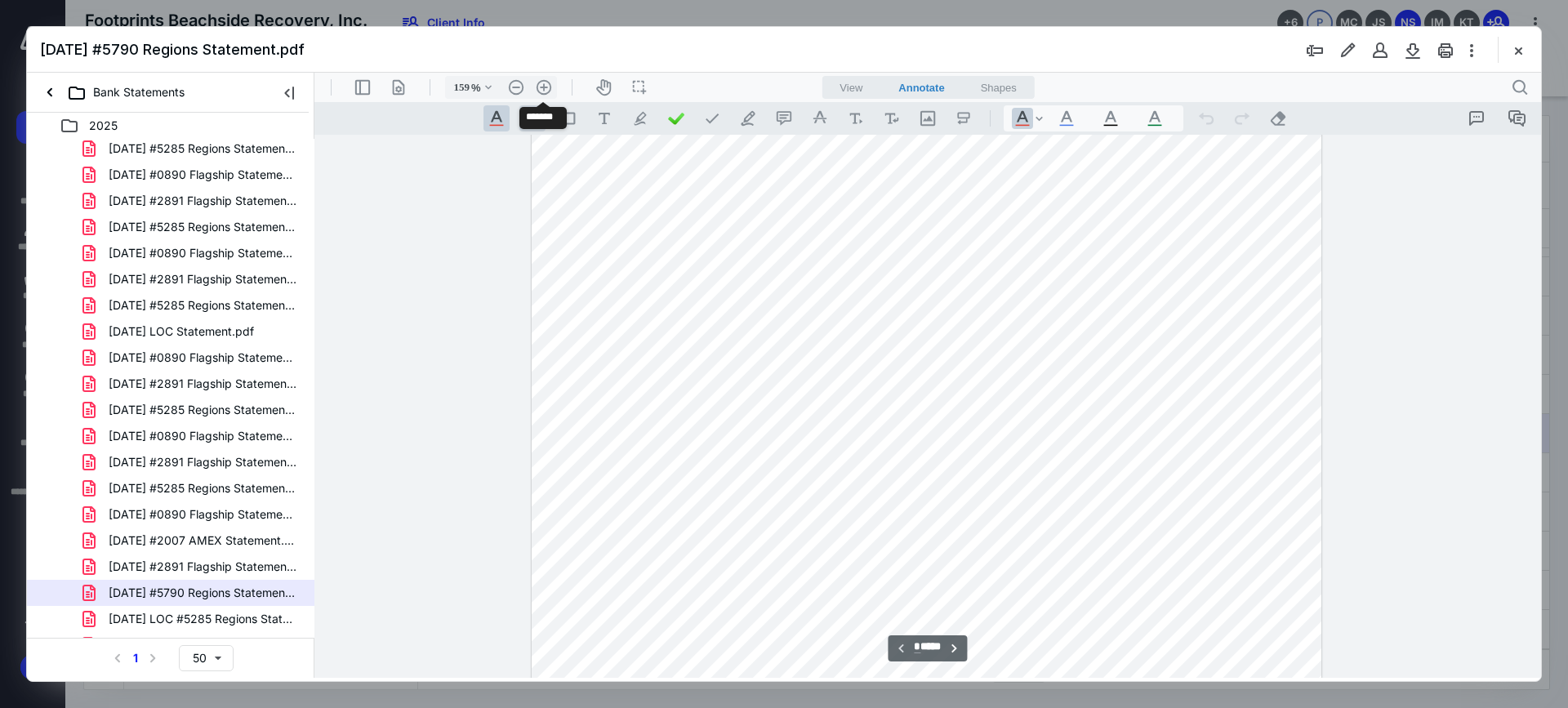 scroll, scrollTop: 218, scrollLeft: 0, axis: vertical 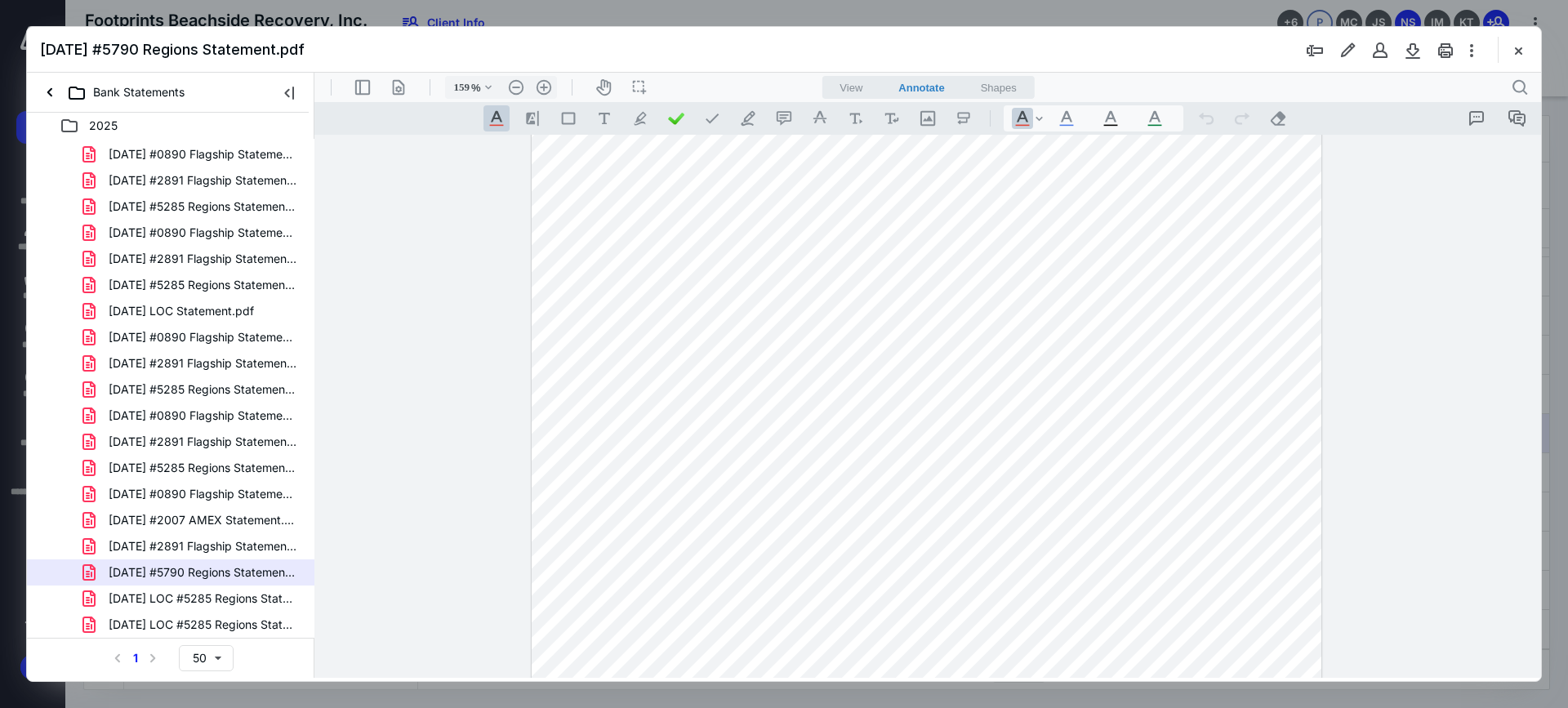 drag, startPoint x: 241, startPoint y: 605, endPoint x: 26, endPoint y: 640, distance: 217.83021 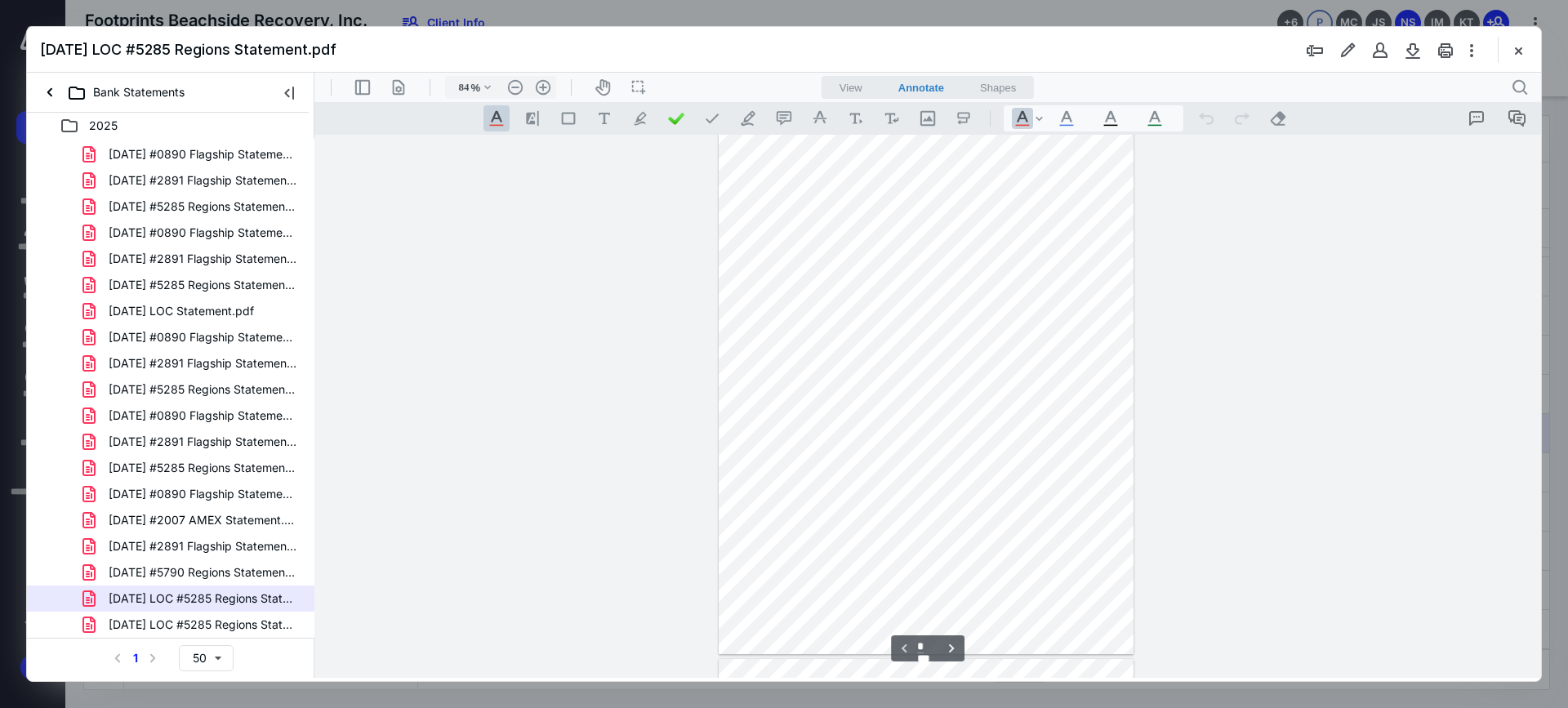 scroll, scrollTop: 0, scrollLeft: 0, axis: both 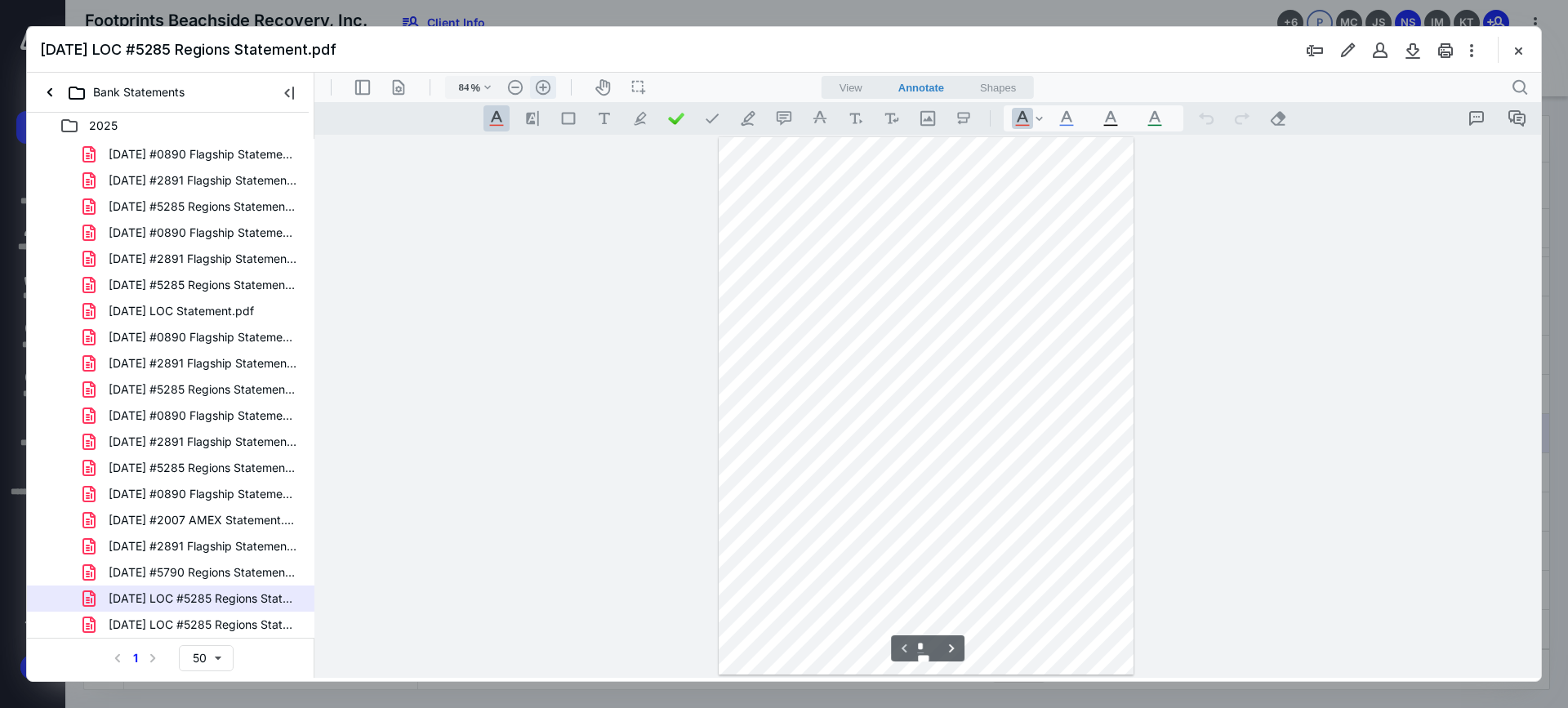 click on ".cls-1{fill:#abb0c4;} icon - header - zoom - in - line" at bounding box center [543, 87] 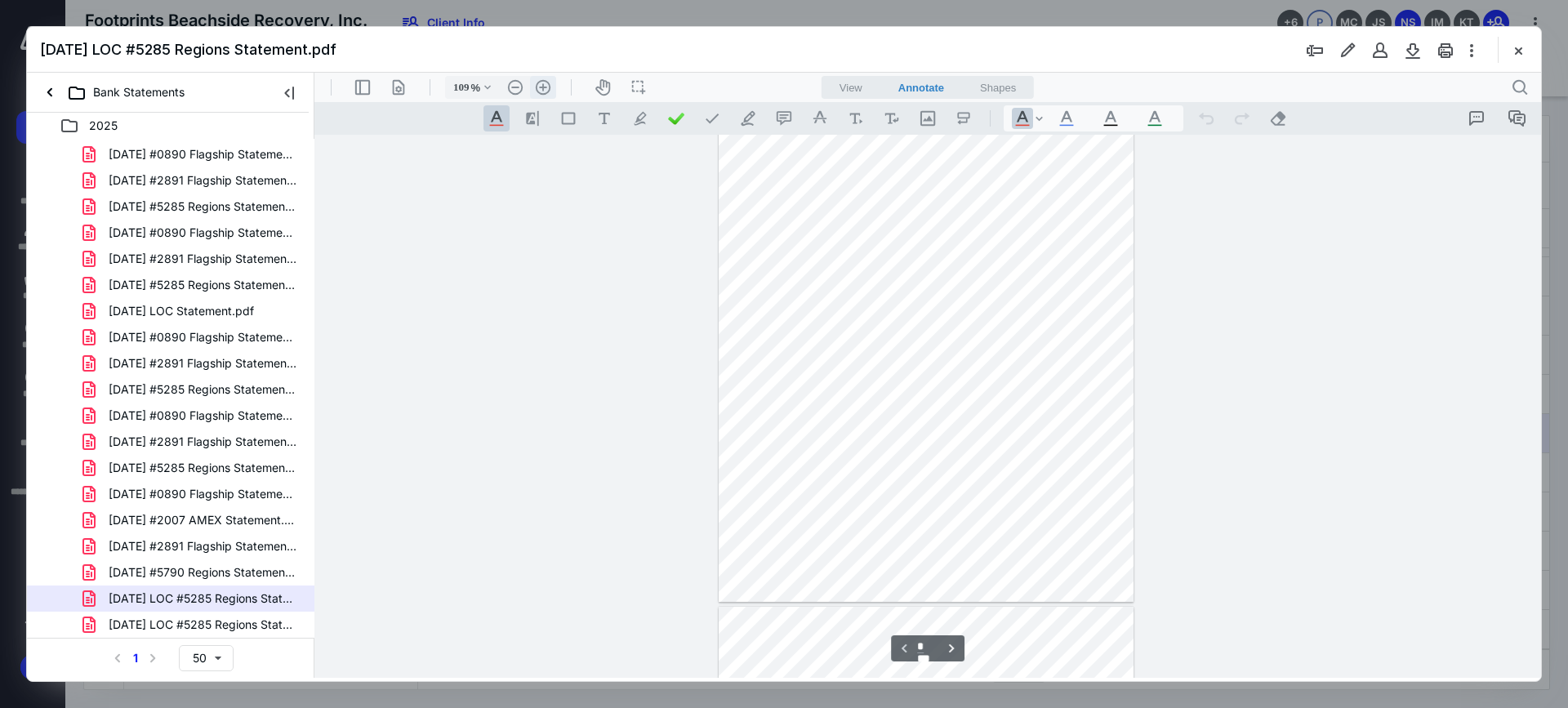click on ".cls-1{fill:#abb0c4;} icon - header - zoom - in - line" at bounding box center [543, 87] 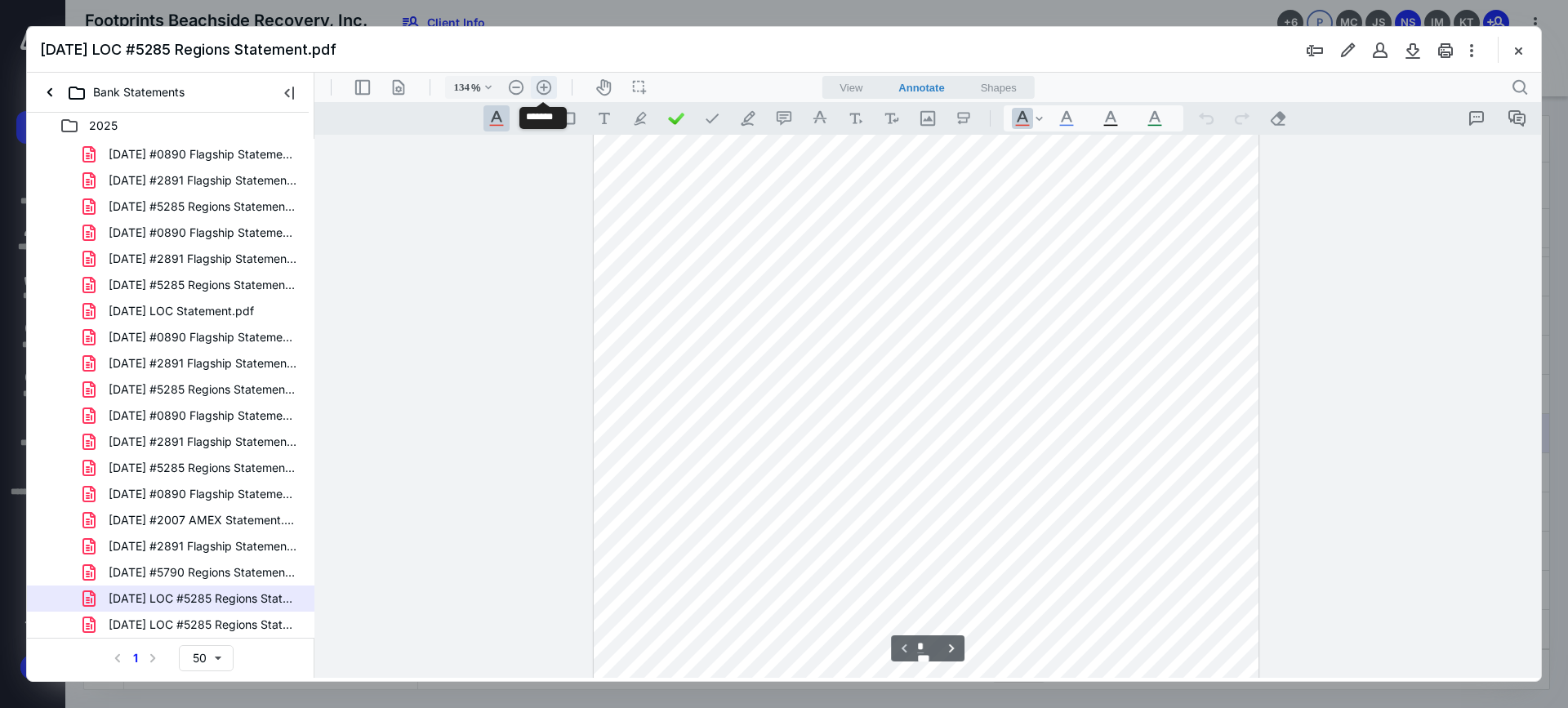 click on ".cls-1{fill:#abb0c4;} icon - header - zoom - in - line" at bounding box center (544, 87) 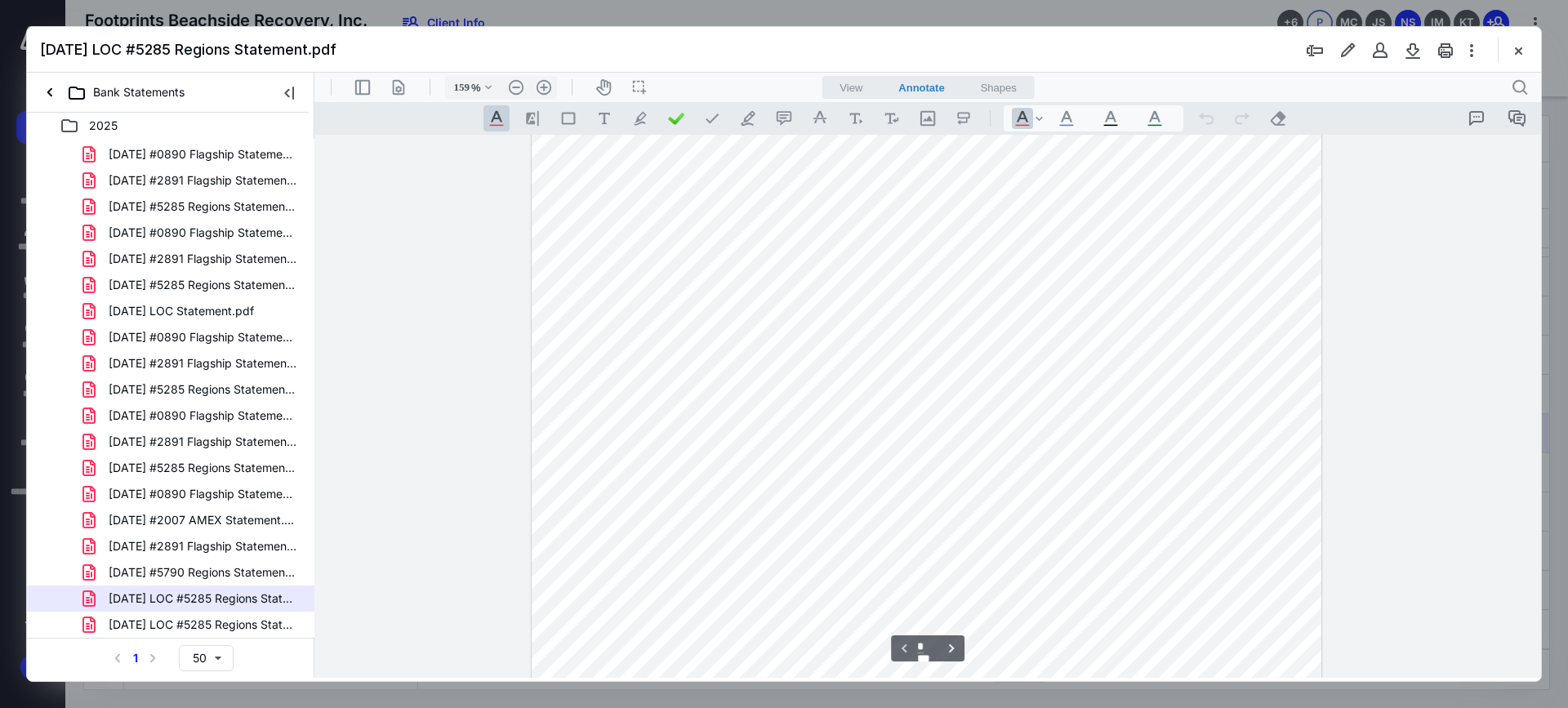 scroll, scrollTop: 0, scrollLeft: 0, axis: both 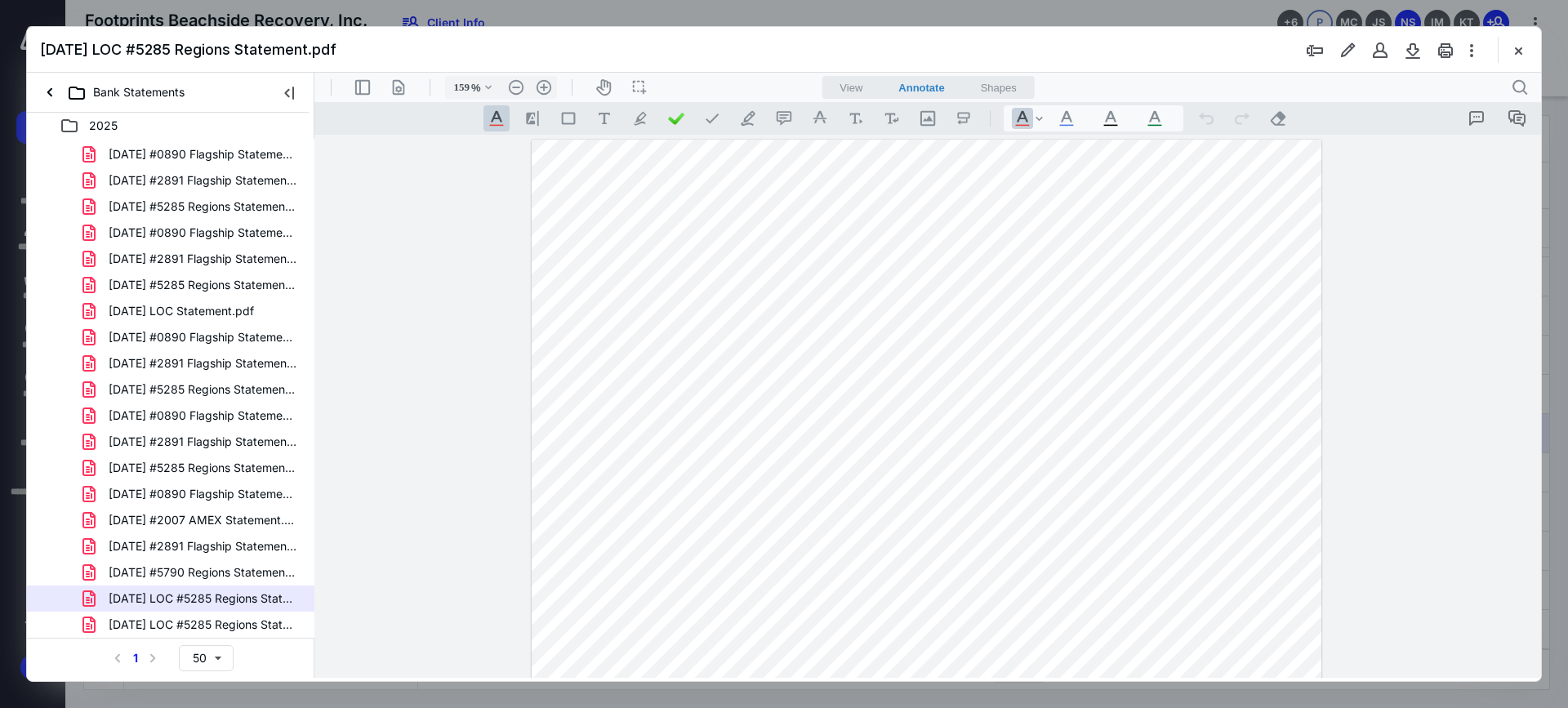 click on "[DATE] LOC #5285 Regions Statement.pdf" at bounding box center (203, 625) 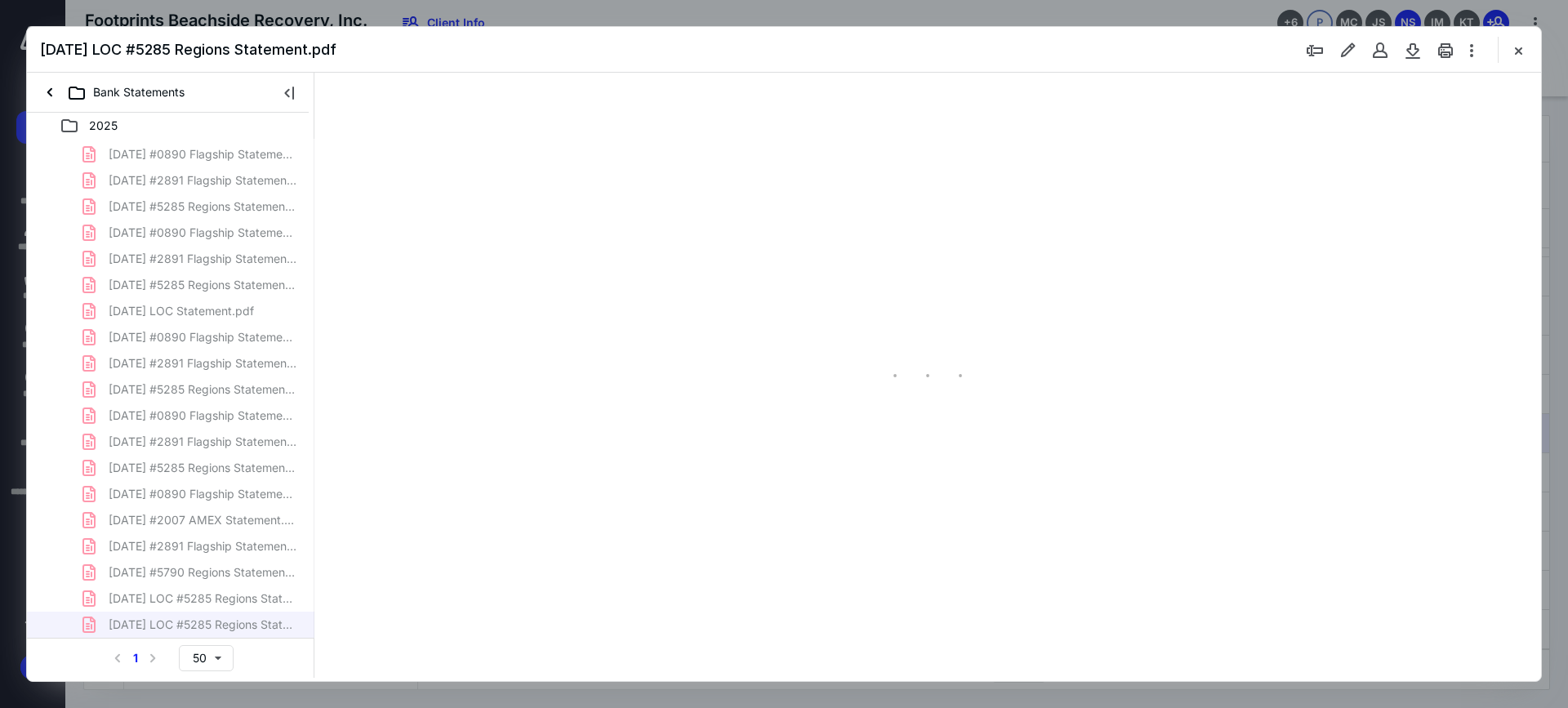 scroll, scrollTop: 65, scrollLeft: 0, axis: vertical 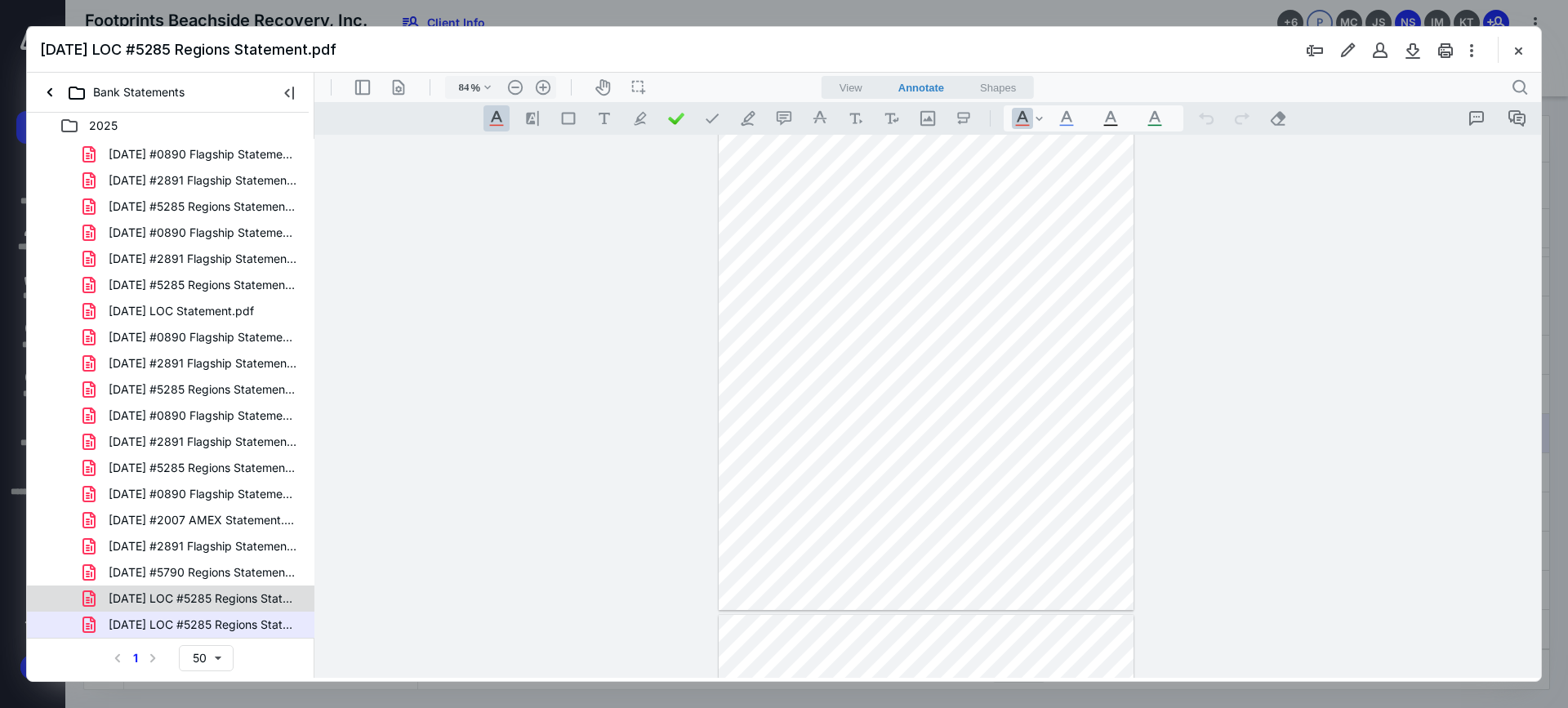 click on "[DATE] LOC #5285 Regions Statement.pdf" at bounding box center [203, 599] 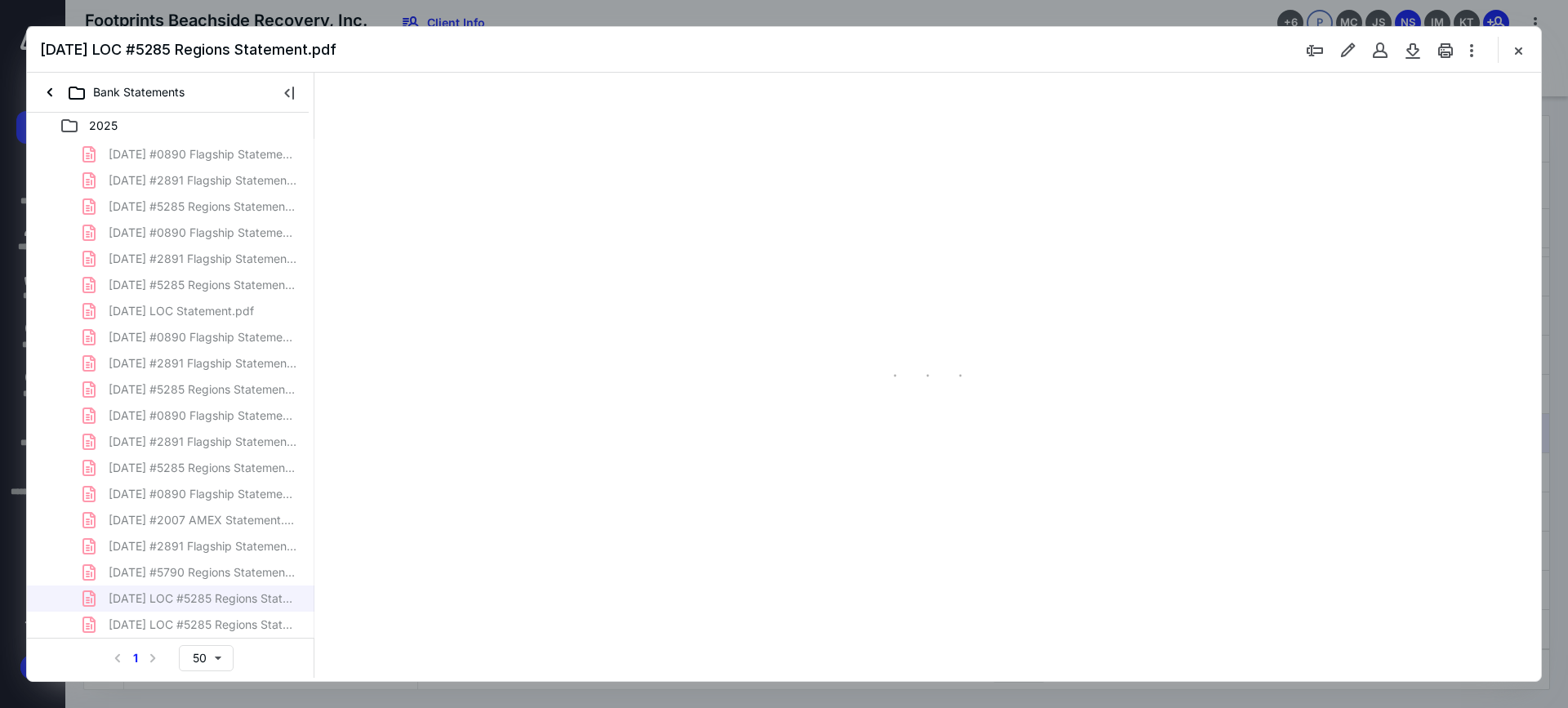 scroll, scrollTop: 65, scrollLeft: 0, axis: vertical 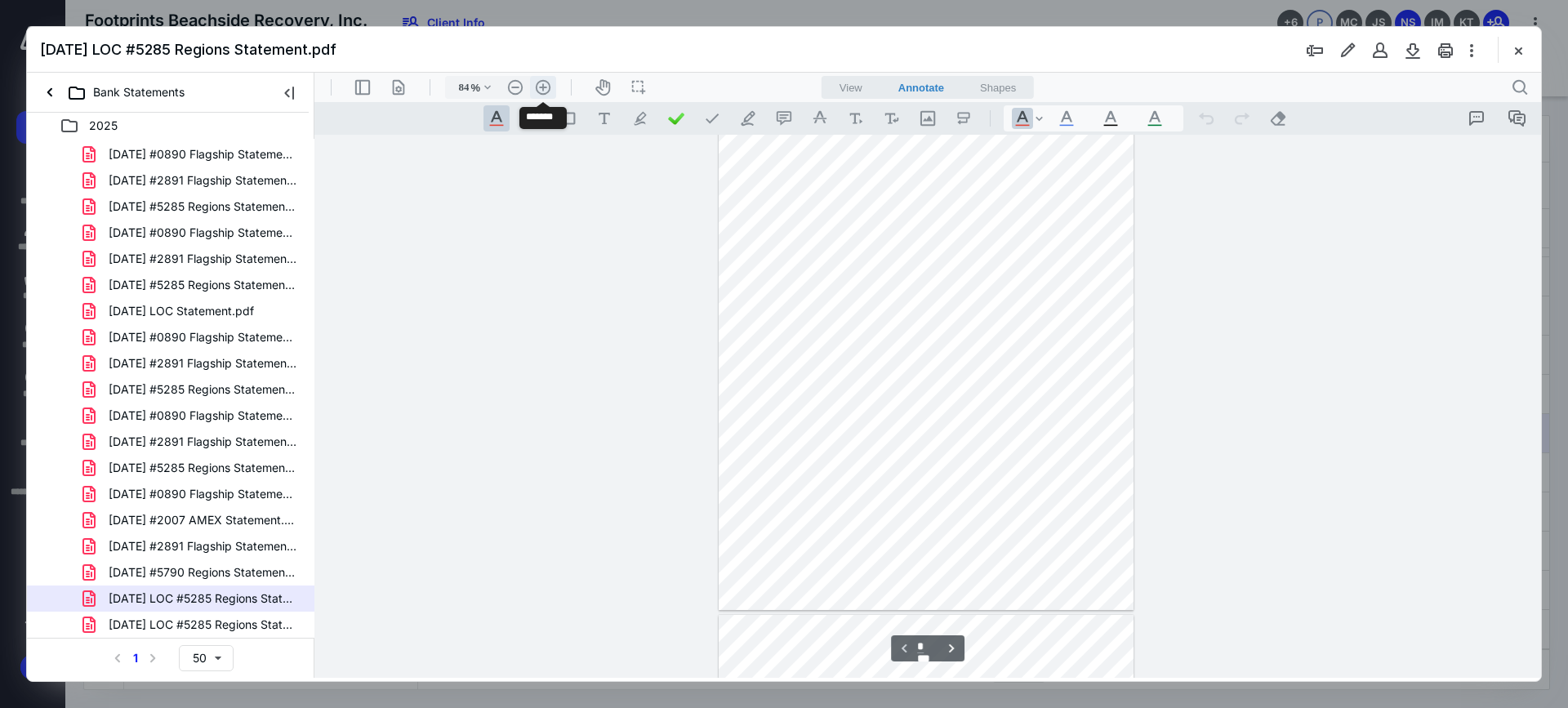 click on ".cls-1{fill:#abb0c4;} icon - header - zoom - in - line" at bounding box center (543, 87) 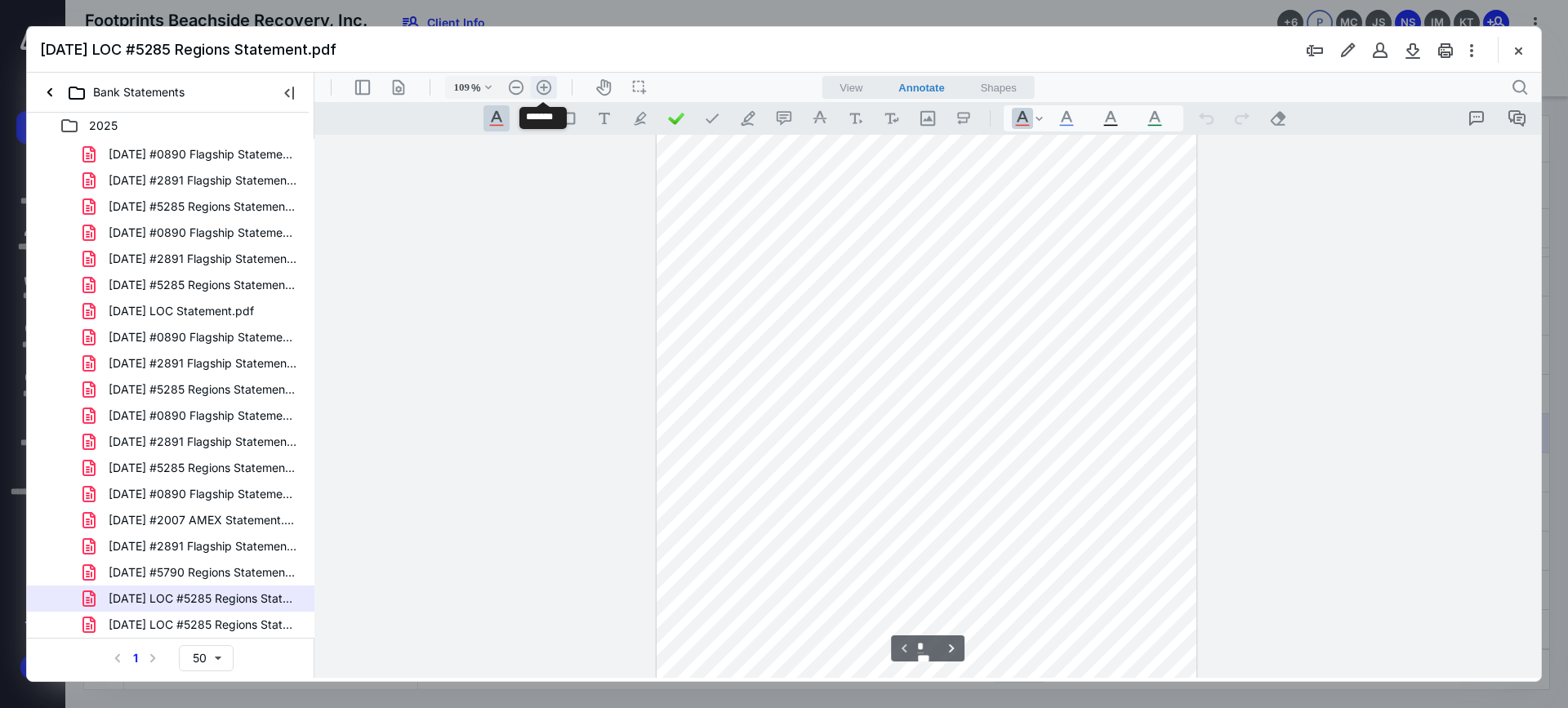 click on ".cls-1{fill:#abb0c4;} icon - header - zoom - in - line" at bounding box center [544, 87] 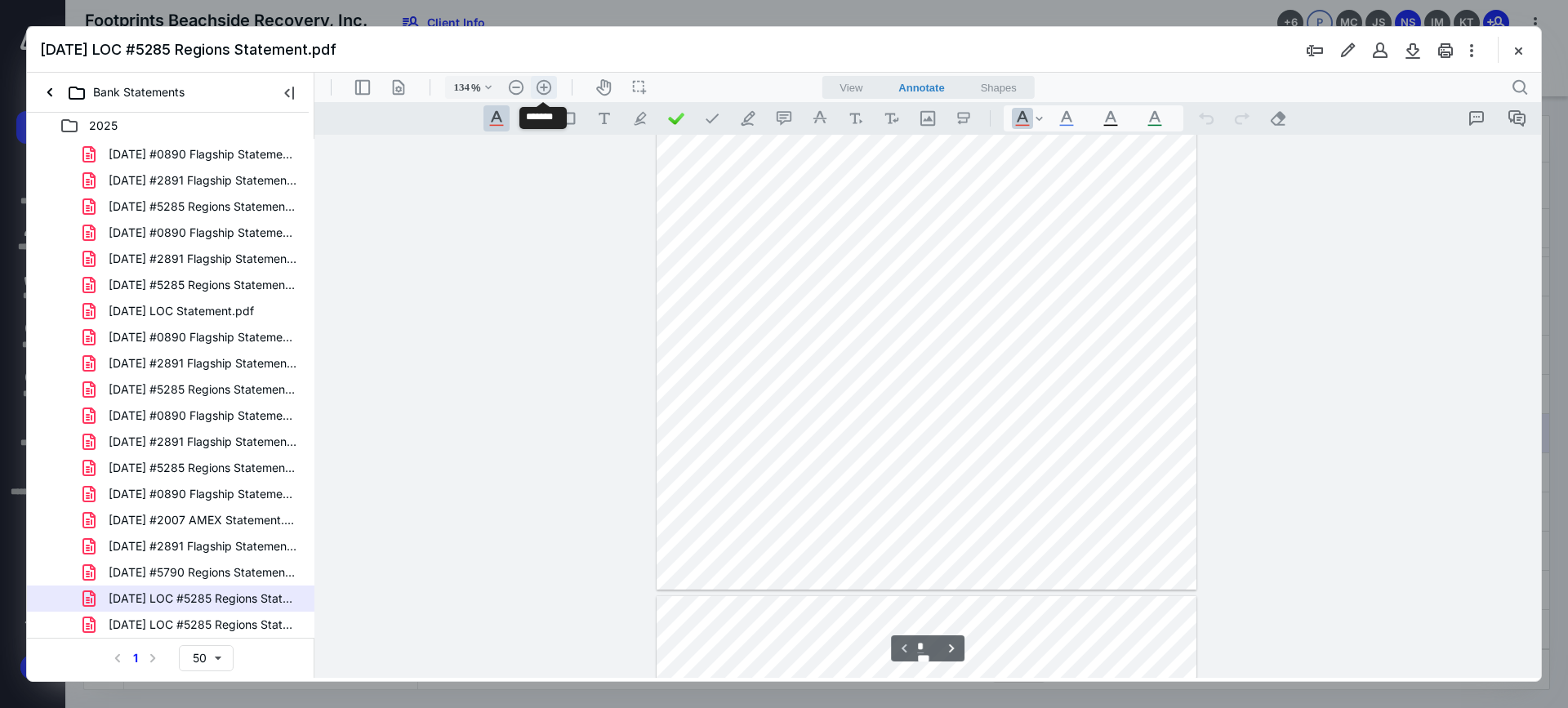 click on ".cls-1{fill:#abb0c4;} icon - header - zoom - in - line" at bounding box center [544, 87] 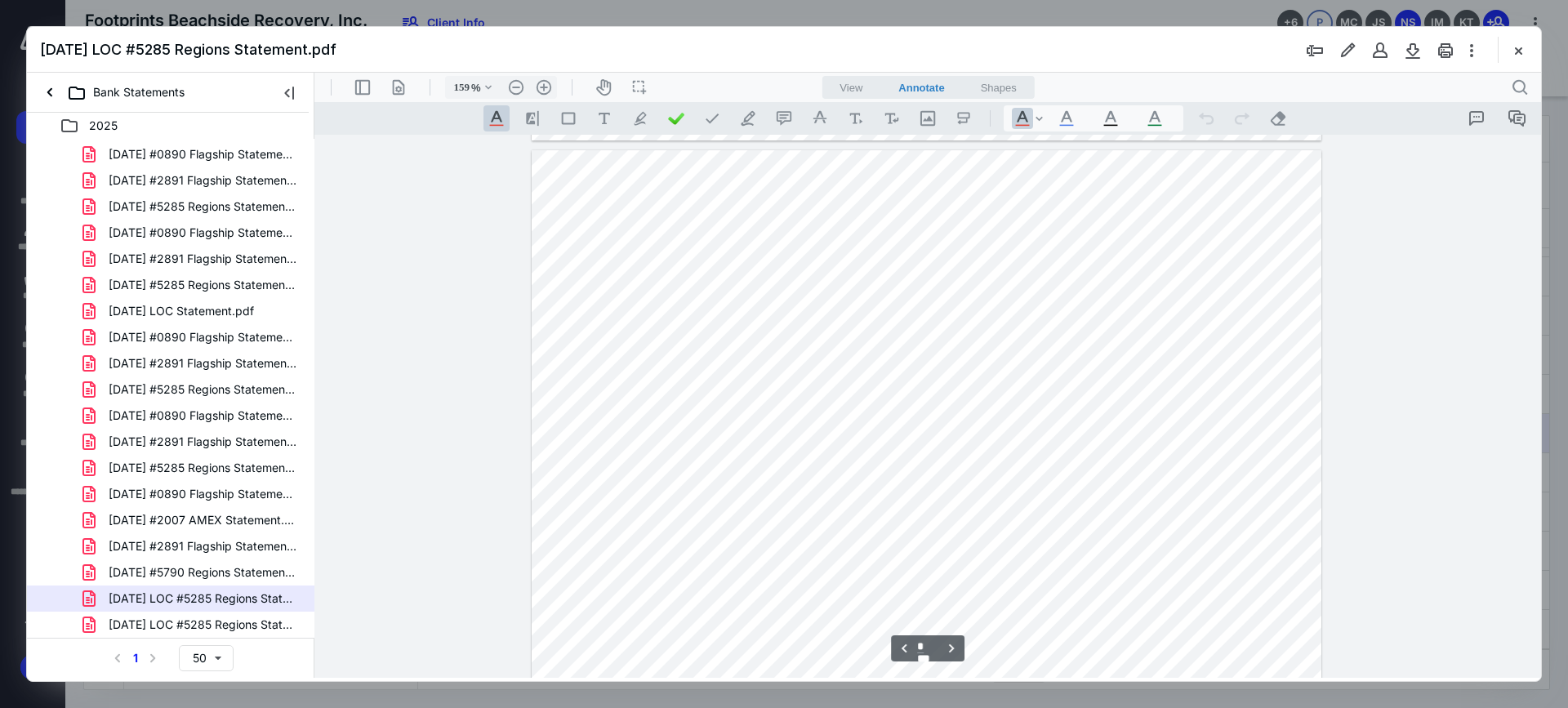 scroll, scrollTop: 2135, scrollLeft: 0, axis: vertical 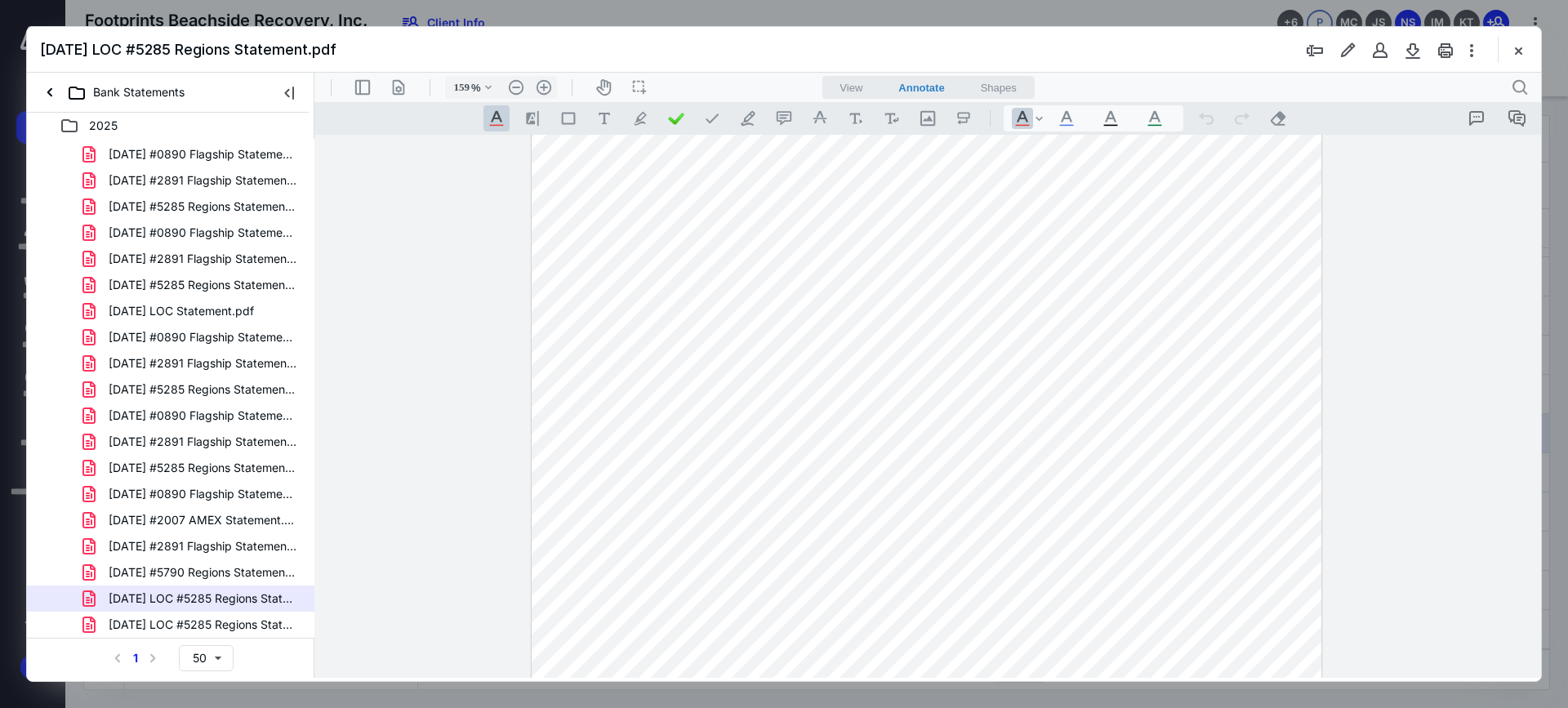 click at bounding box center (927, 580) 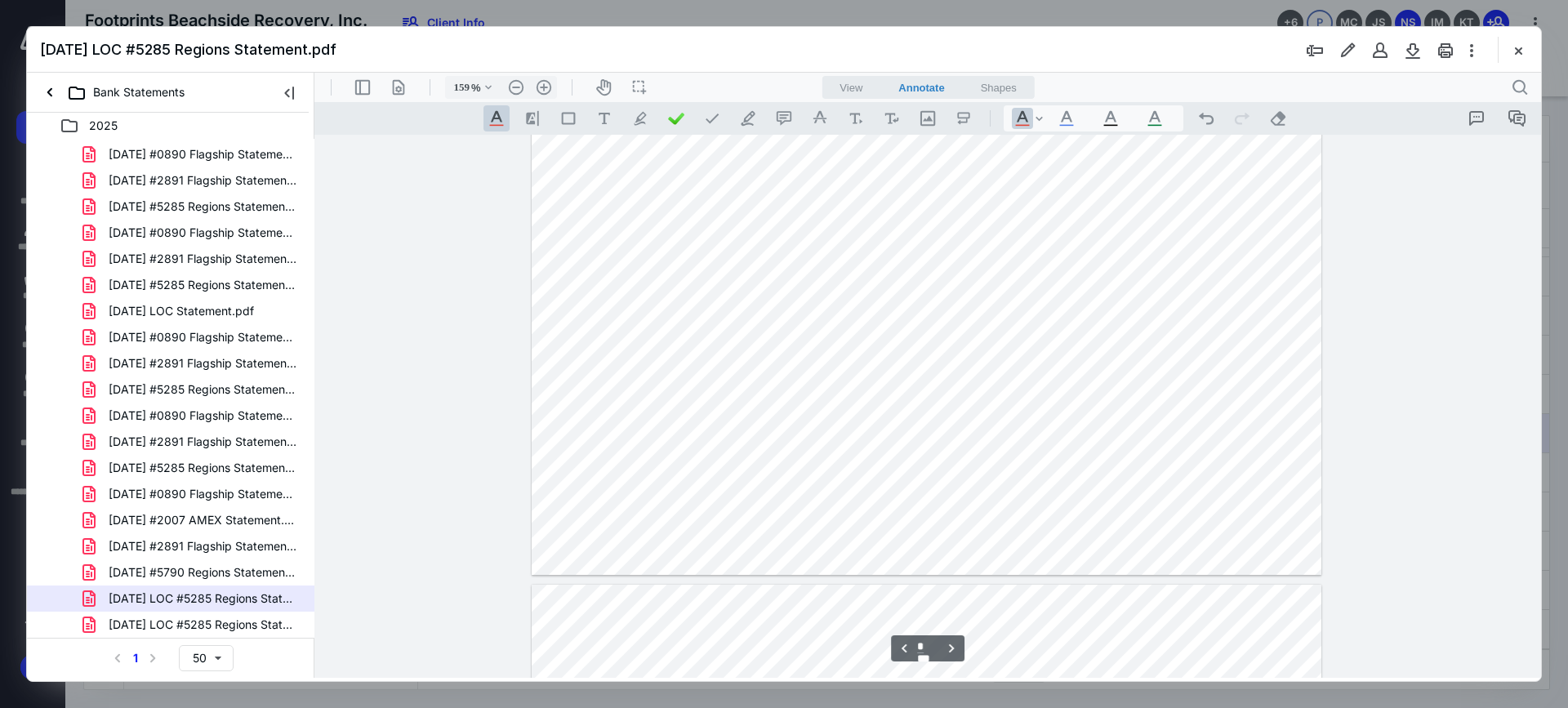 scroll, scrollTop: 339, scrollLeft: 0, axis: vertical 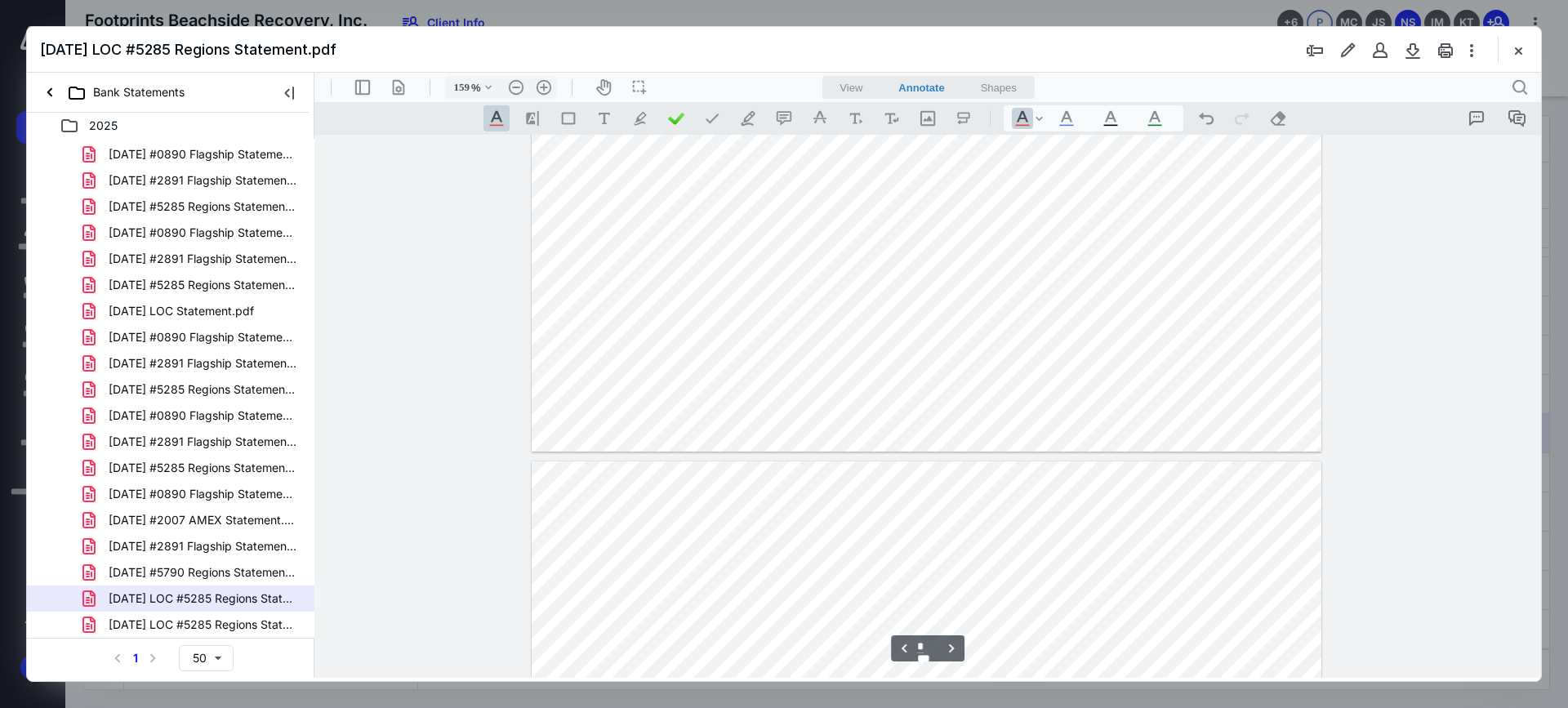 type on "*" 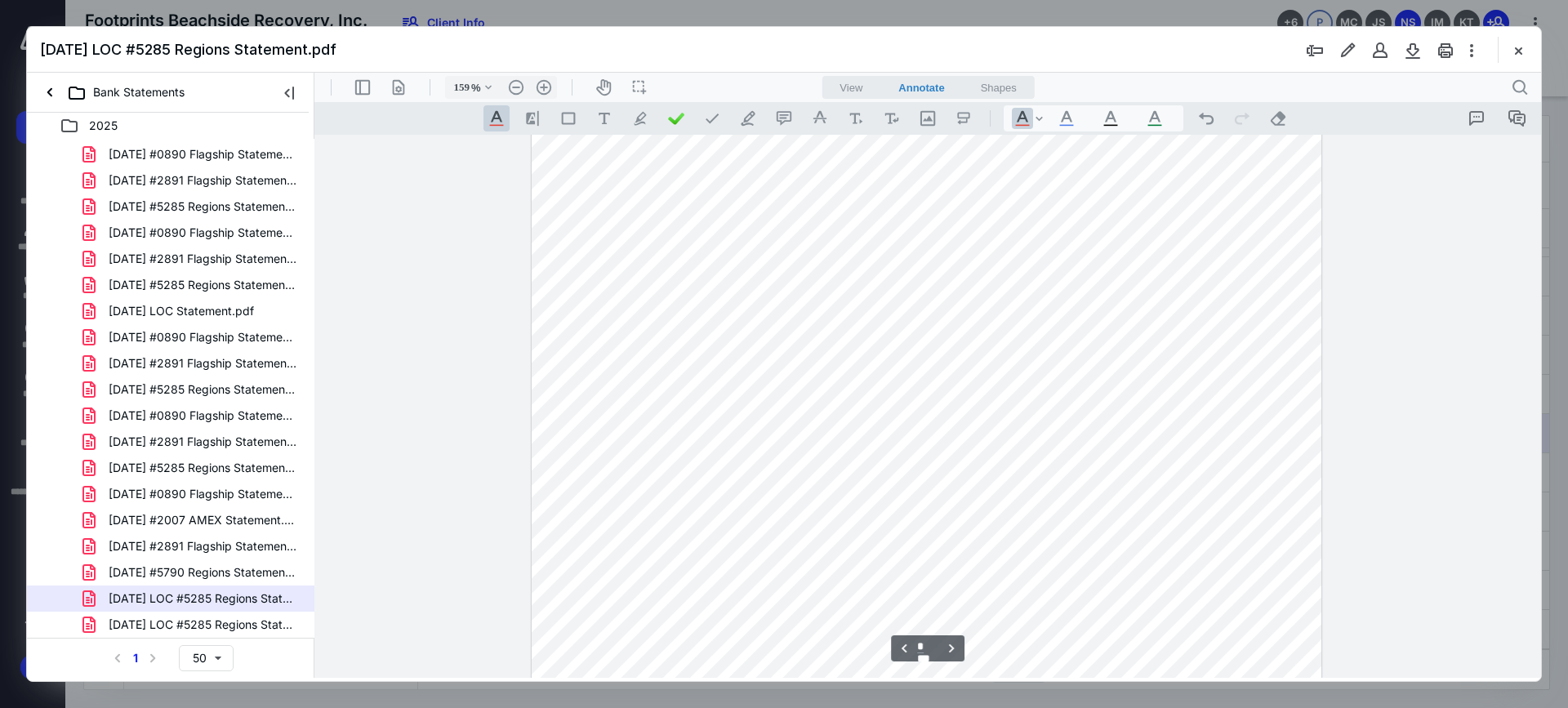 scroll, scrollTop: 2217, scrollLeft: 0, axis: vertical 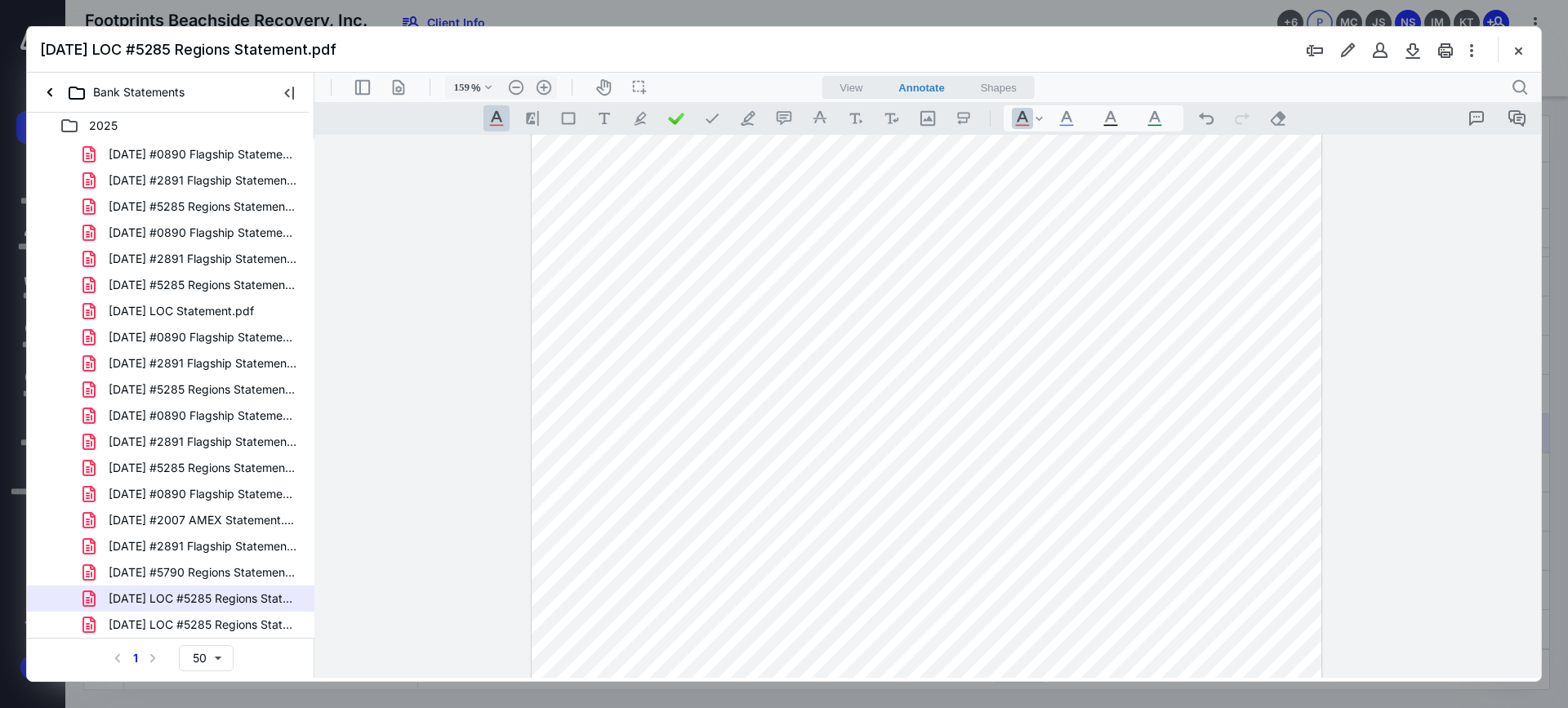 drag, startPoint x: 199, startPoint y: 621, endPoint x: 238, endPoint y: 699, distance: 87.20665 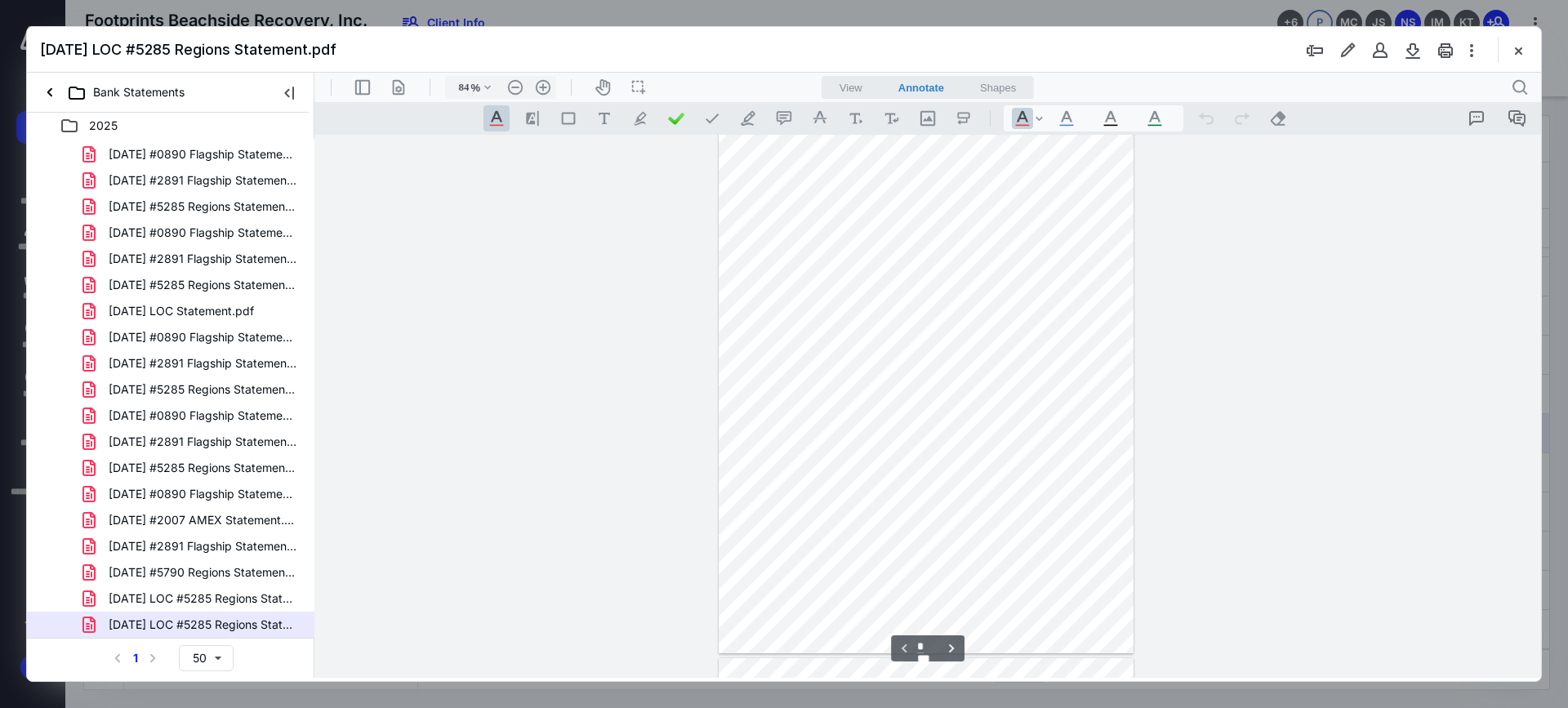 scroll, scrollTop: 0, scrollLeft: 0, axis: both 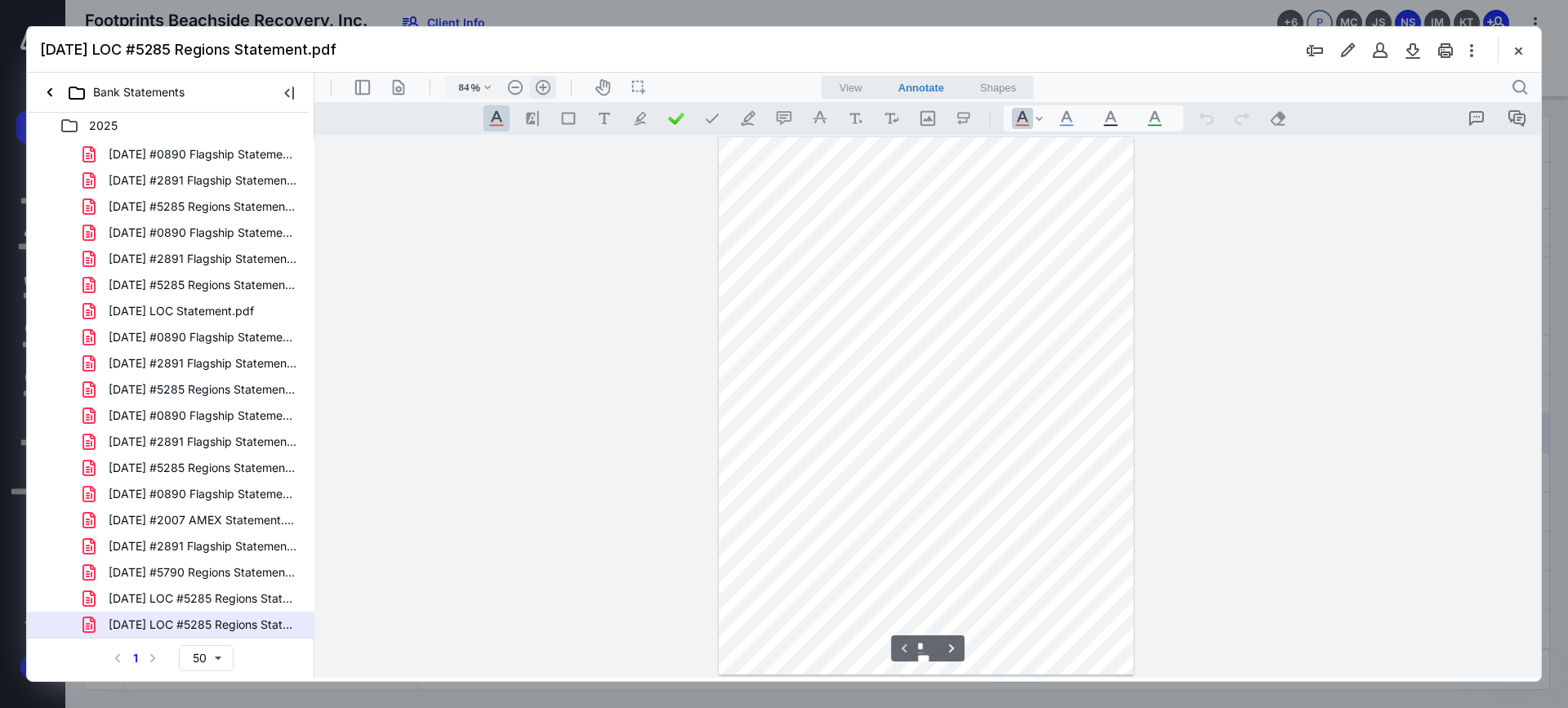 click on ".cls-1{fill:#abb0c4;} icon - header - zoom - in - line" at bounding box center (543, 87) 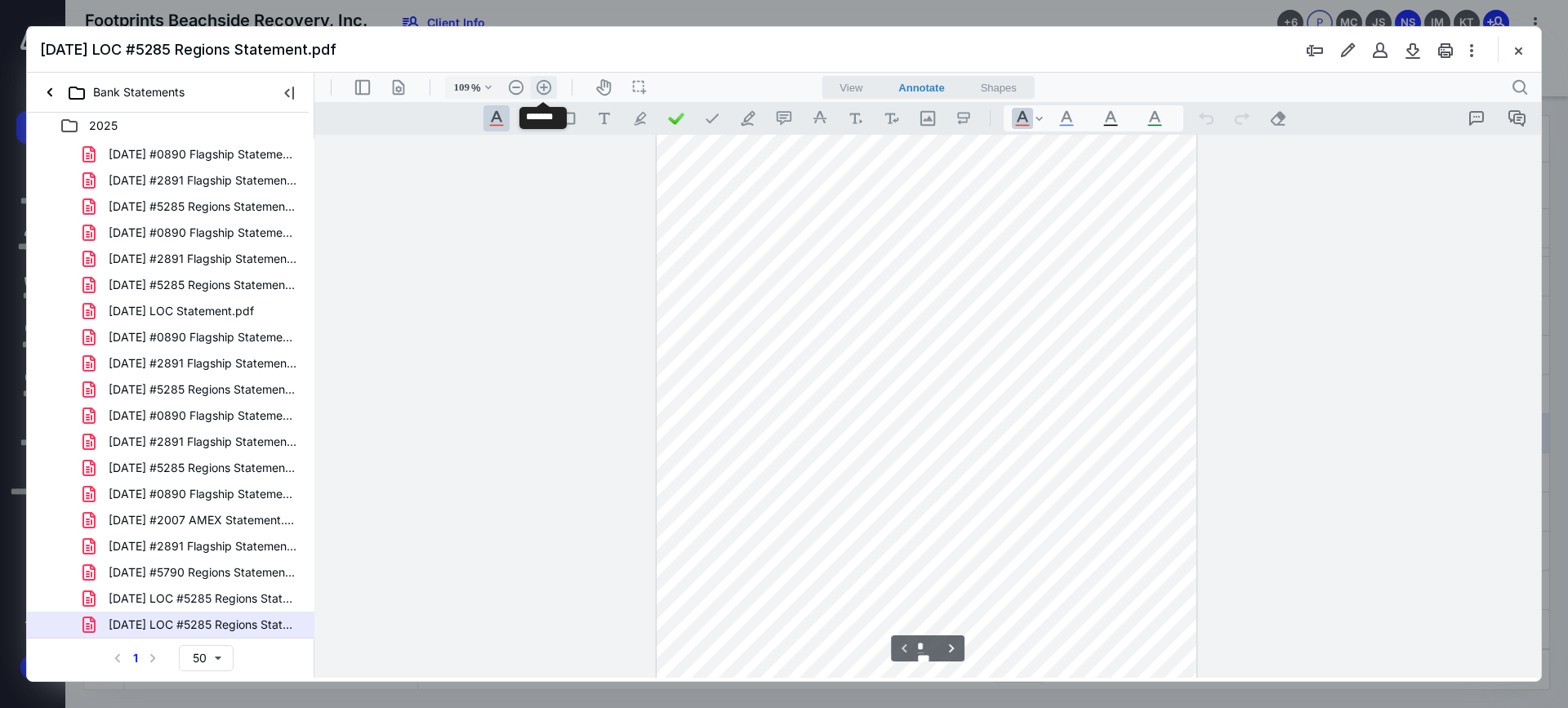 click on ".cls-1{fill:#abb0c4;} icon - header - zoom - in - line" at bounding box center (544, 87) 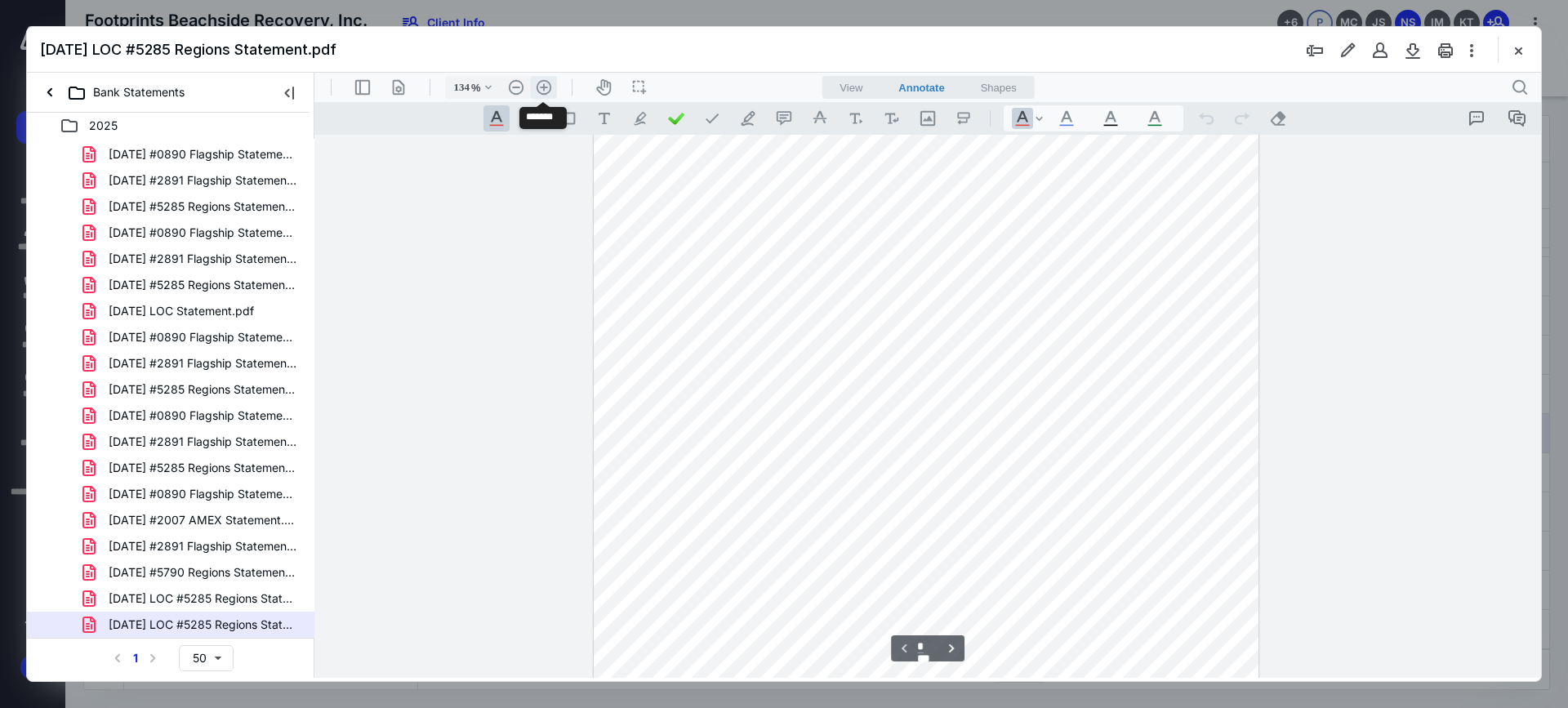 click on ".cls-1{fill:#abb0c4;} icon - header - zoom - in - line" at bounding box center (544, 87) 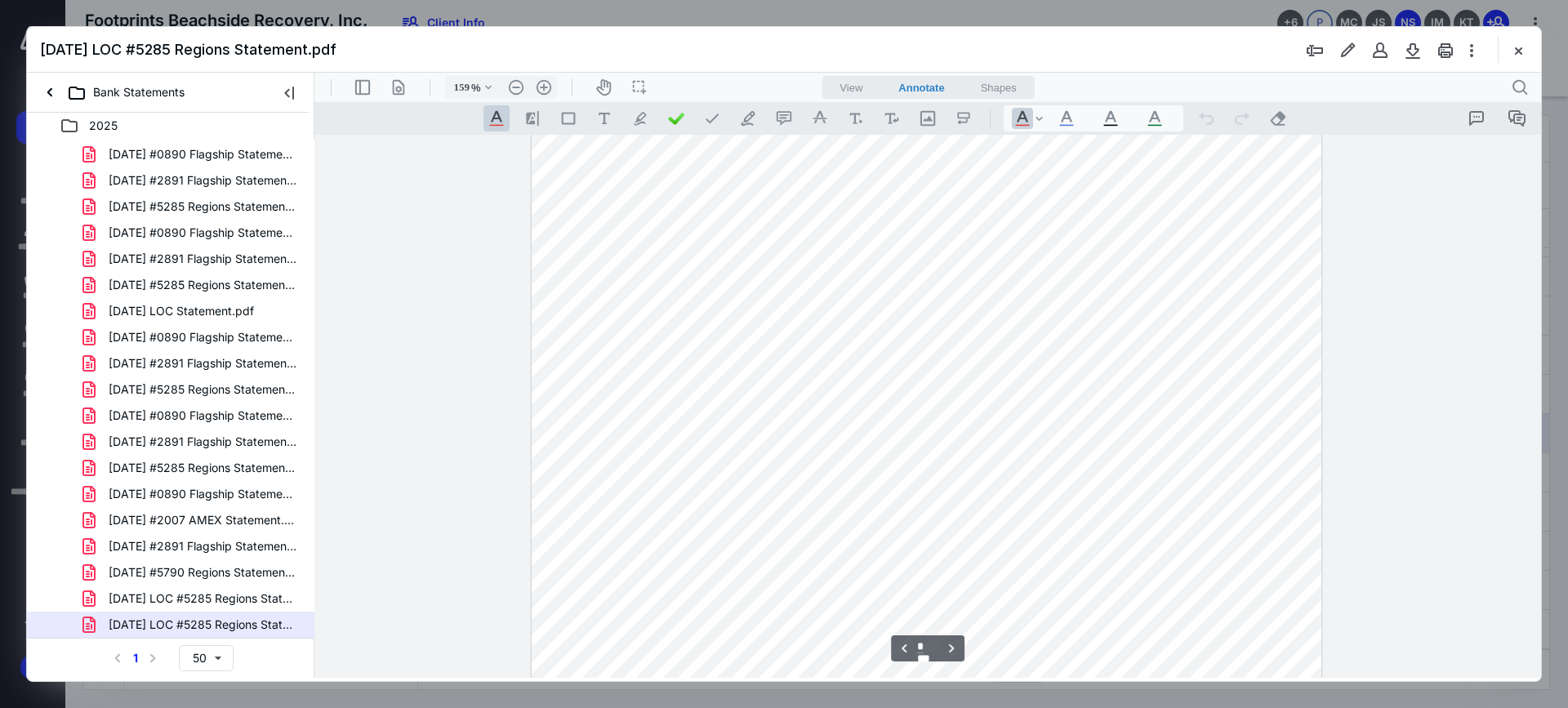scroll, scrollTop: 2178, scrollLeft: 0, axis: vertical 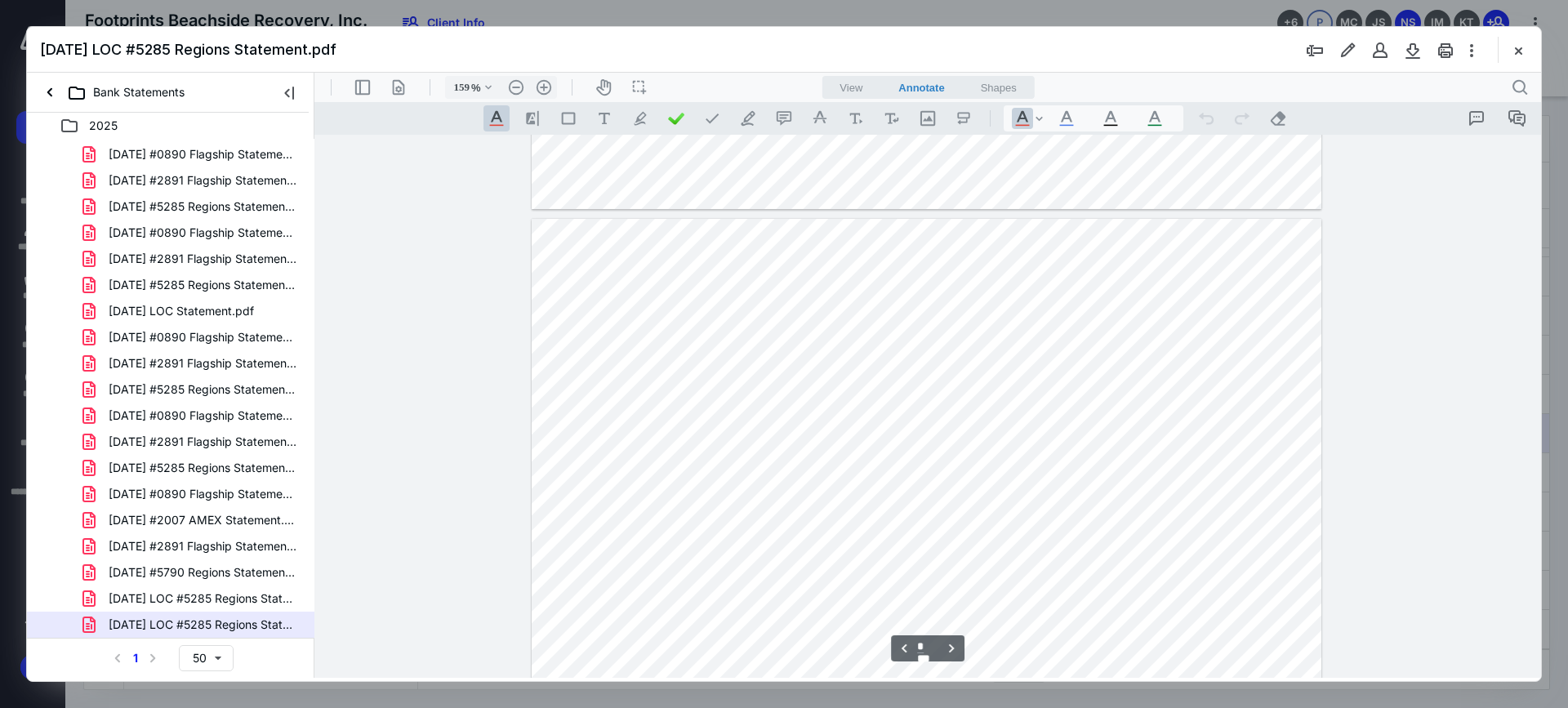 type on "*" 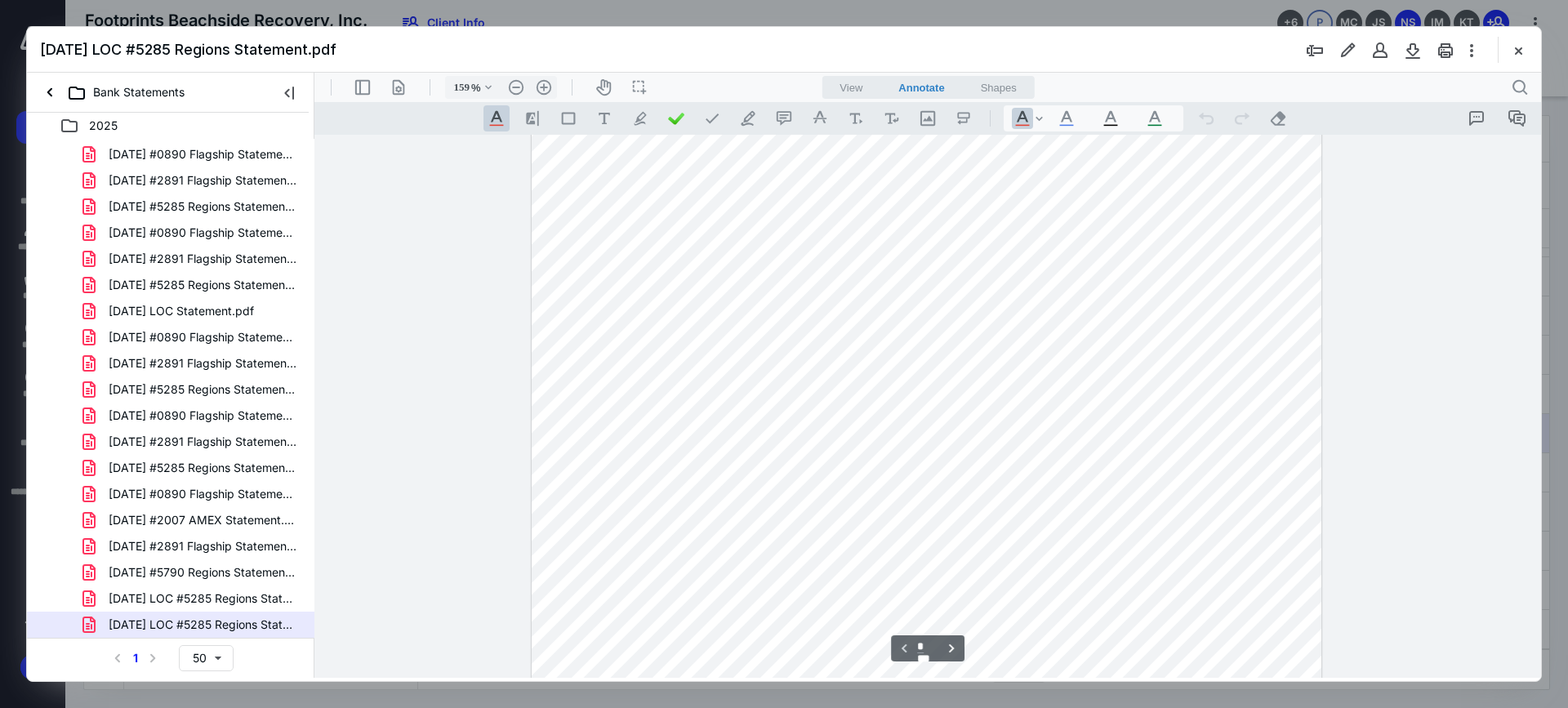 scroll, scrollTop: 0, scrollLeft: 0, axis: both 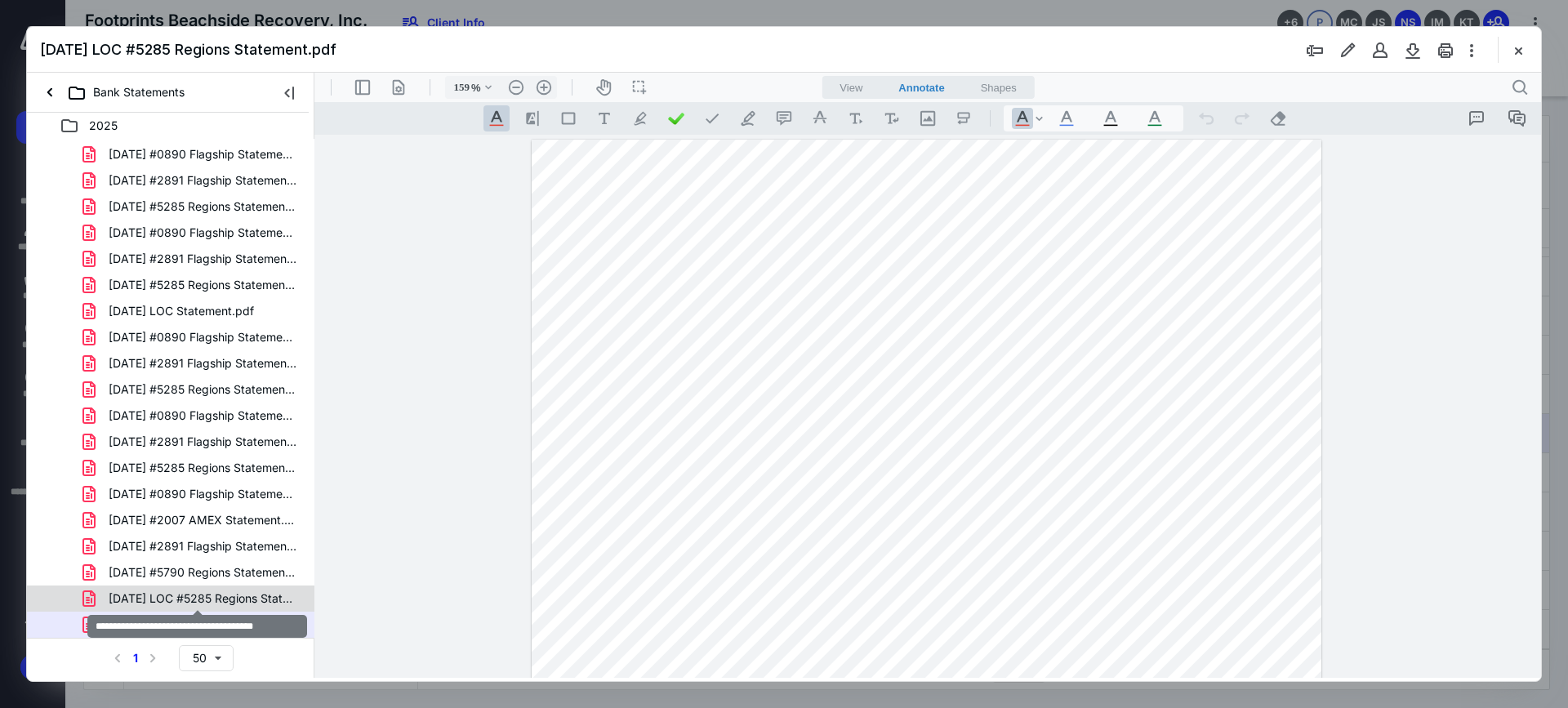 click on "[DATE] LOC #5285 Regions Statement.pdf" at bounding box center (203, 599) 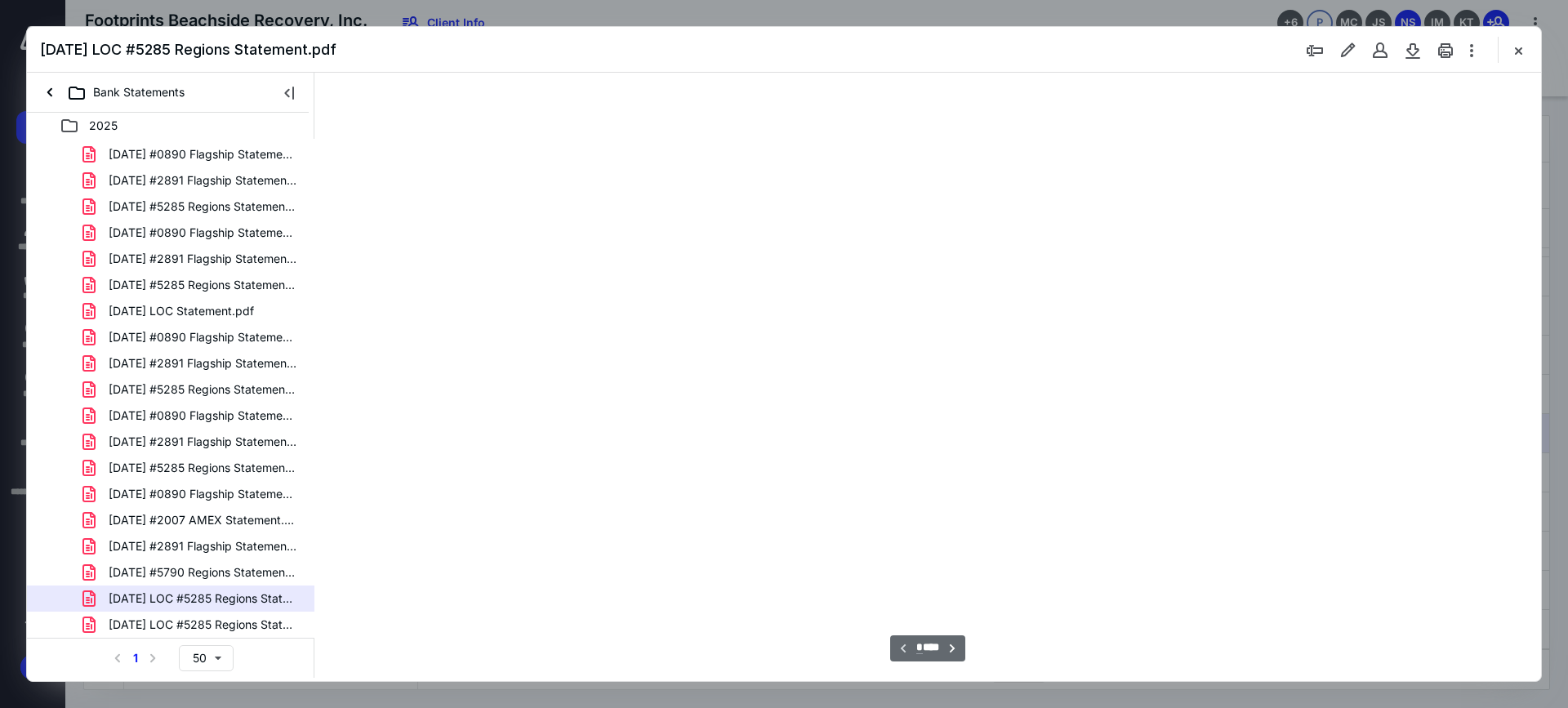 scroll, scrollTop: 65, scrollLeft: 0, axis: vertical 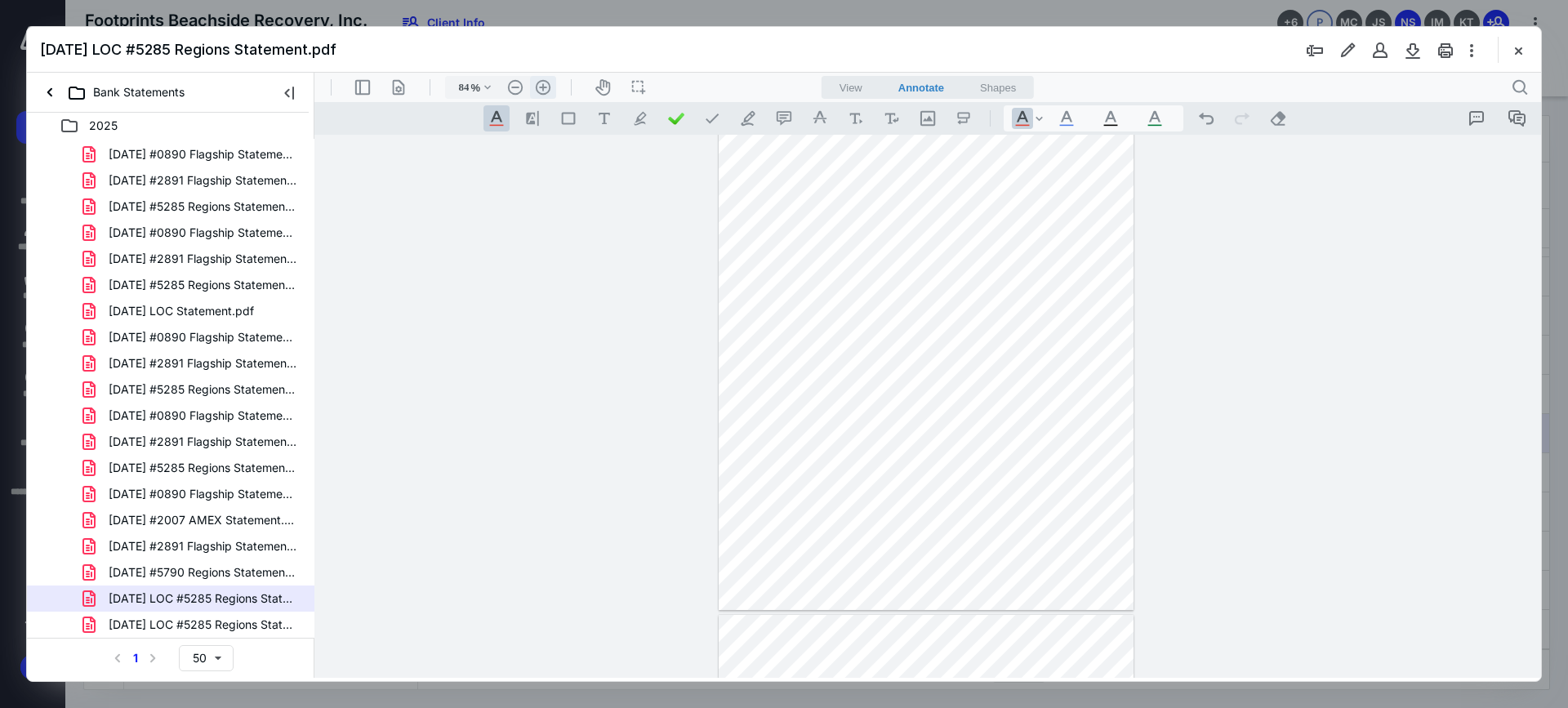click on ".cls-1{fill:#abb0c4;} icon - header - zoom - in - line" at bounding box center [543, 87] 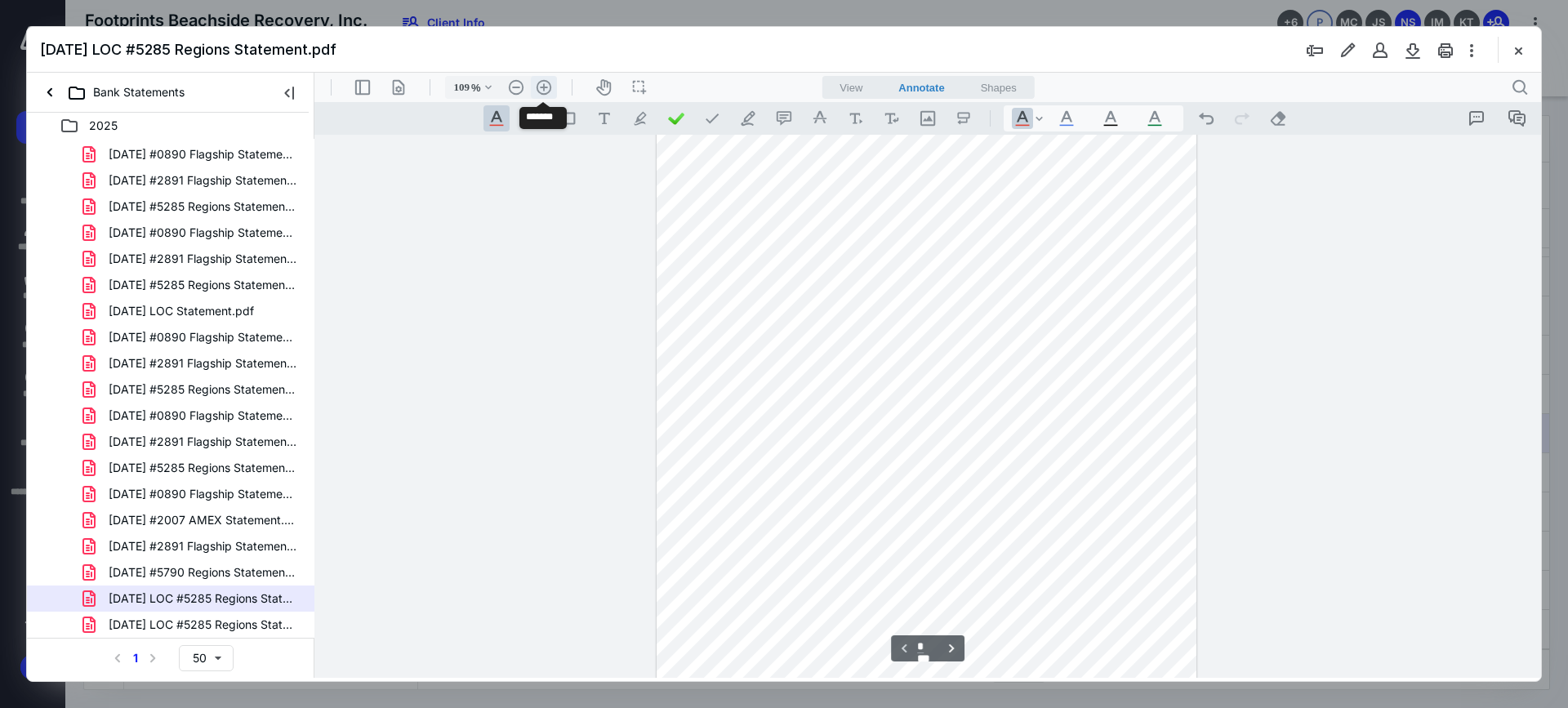click on ".cls-1{fill:#abb0c4;} icon - header - zoom - in - line" at bounding box center [544, 87] 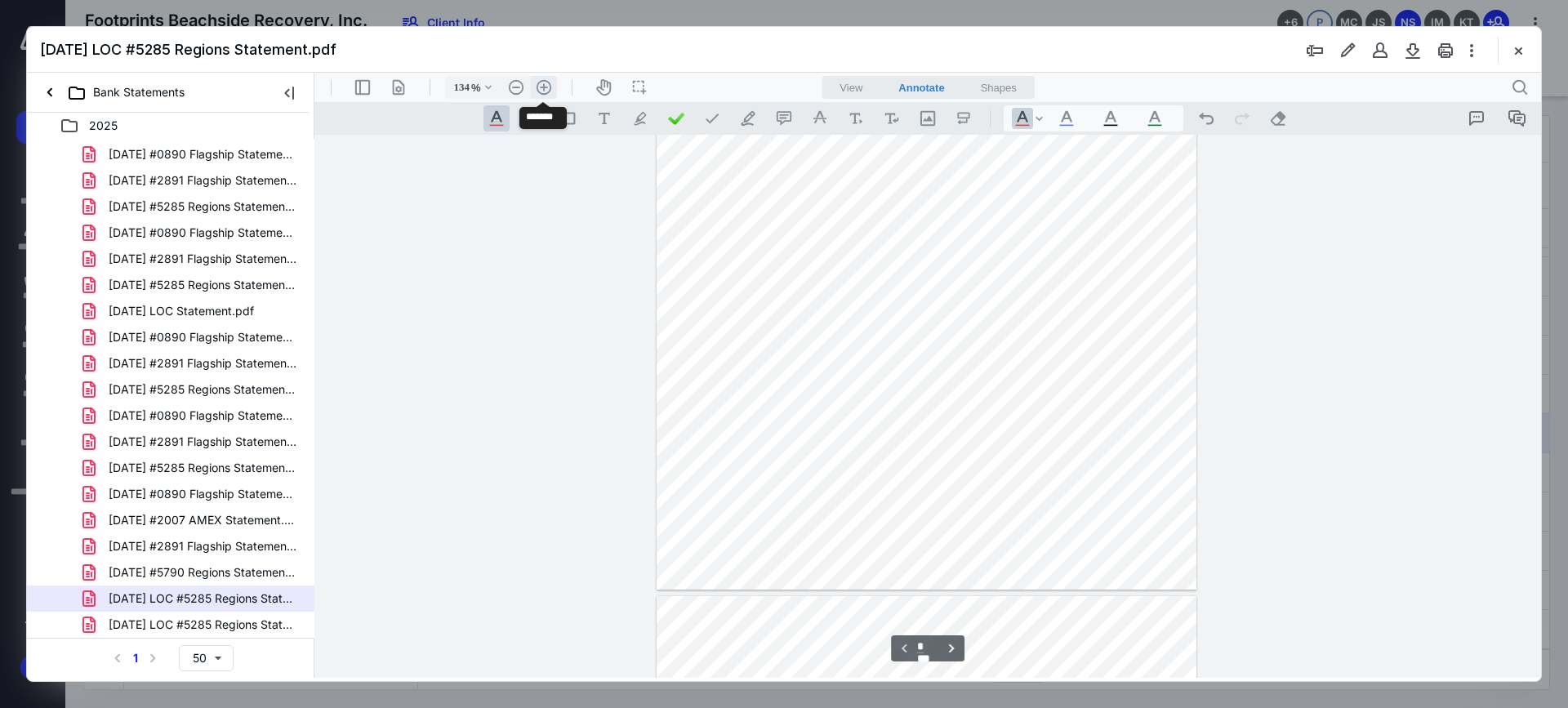 click on ".cls-1{fill:#abb0c4;} icon - header - zoom - in - line" at bounding box center (544, 87) 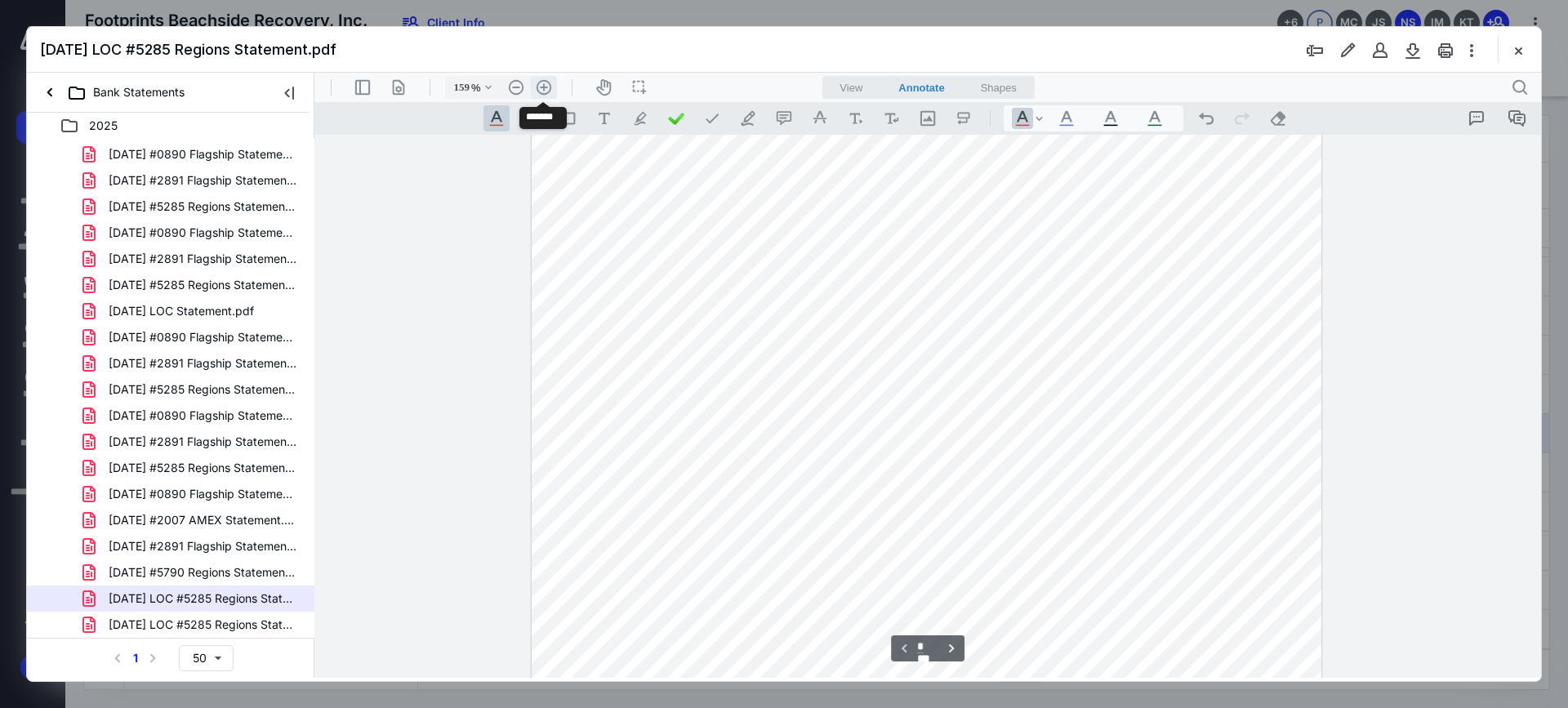 click on ".cls-1{fill:#abb0c4;} icon - header - zoom - in - line" at bounding box center [544, 87] 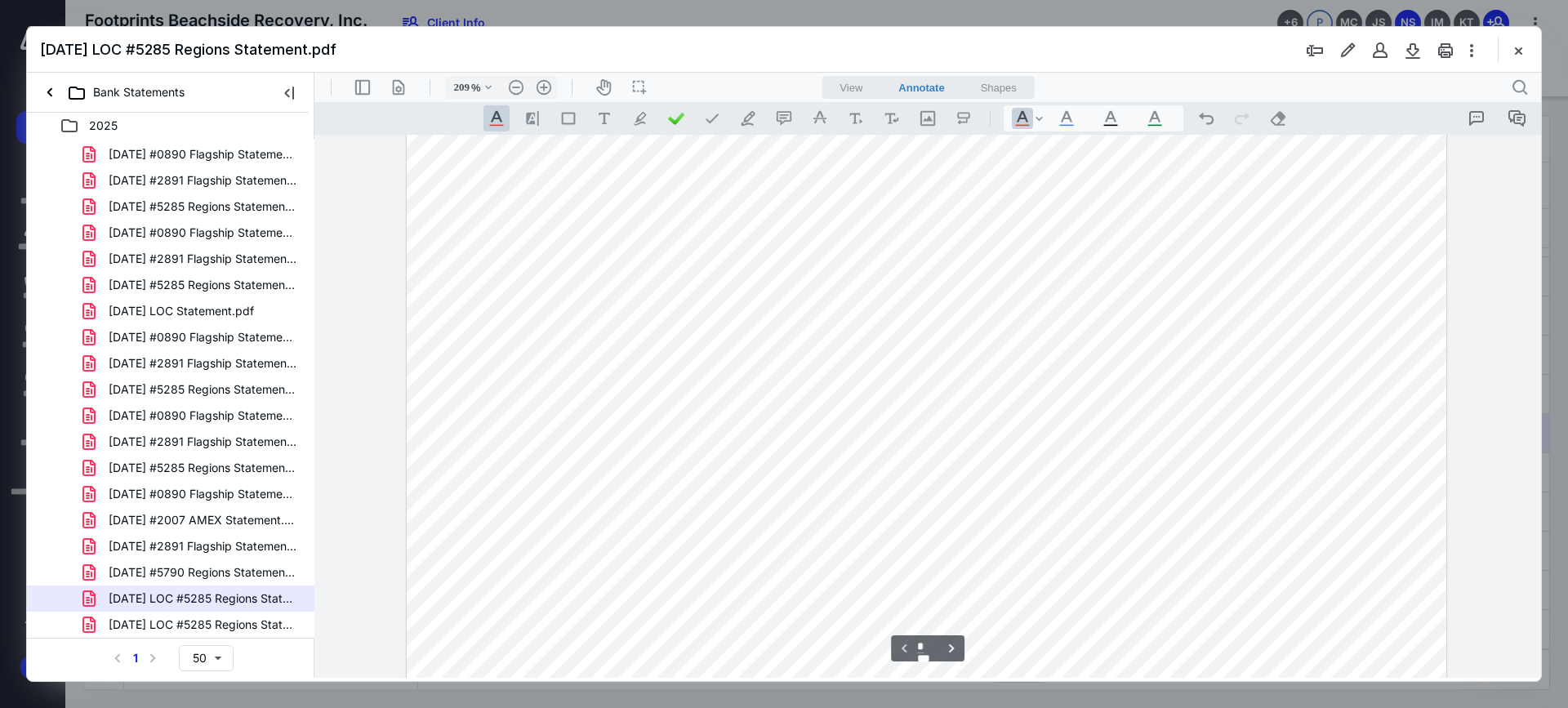 scroll, scrollTop: 114, scrollLeft: 0, axis: vertical 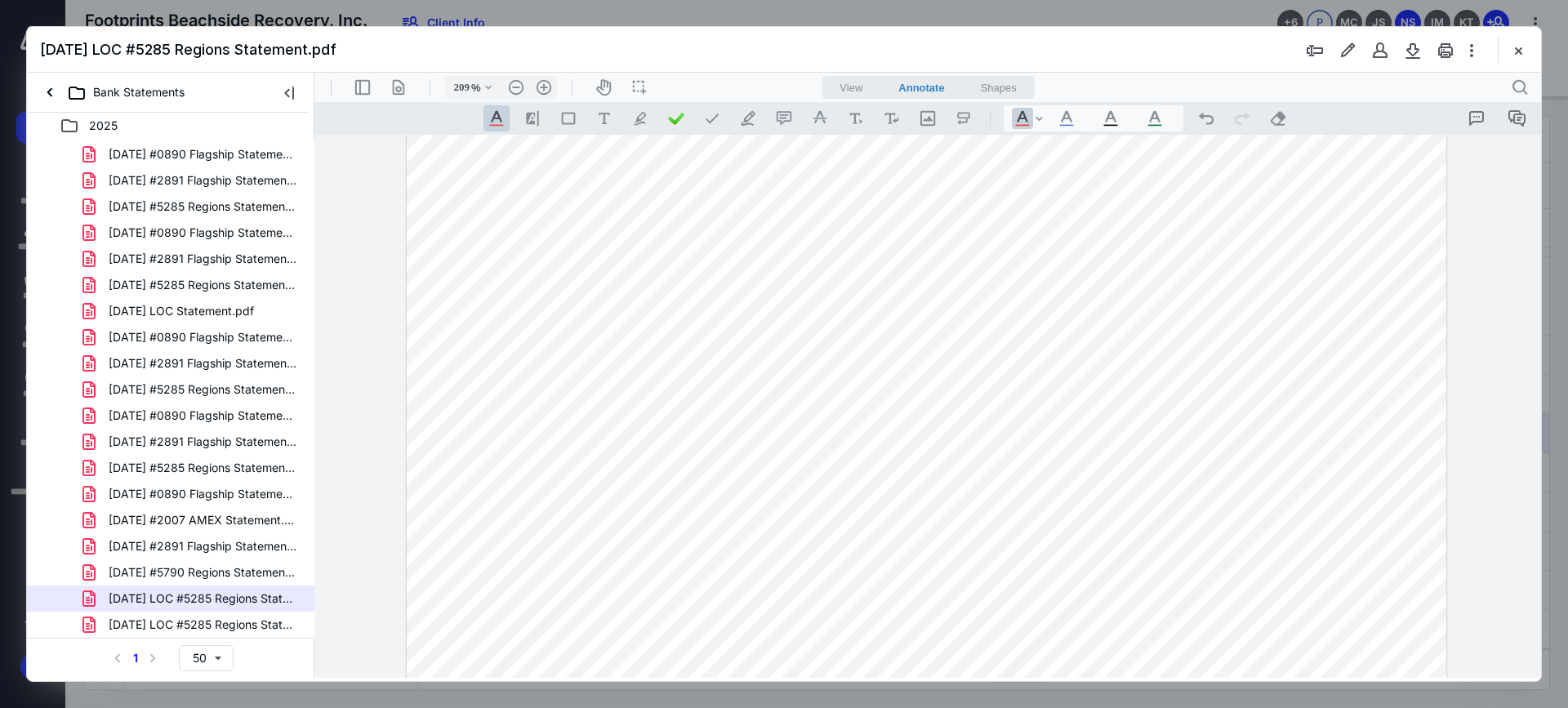 drag, startPoint x: 158, startPoint y: 619, endPoint x: 313, endPoint y: 661, distance: 160.5895 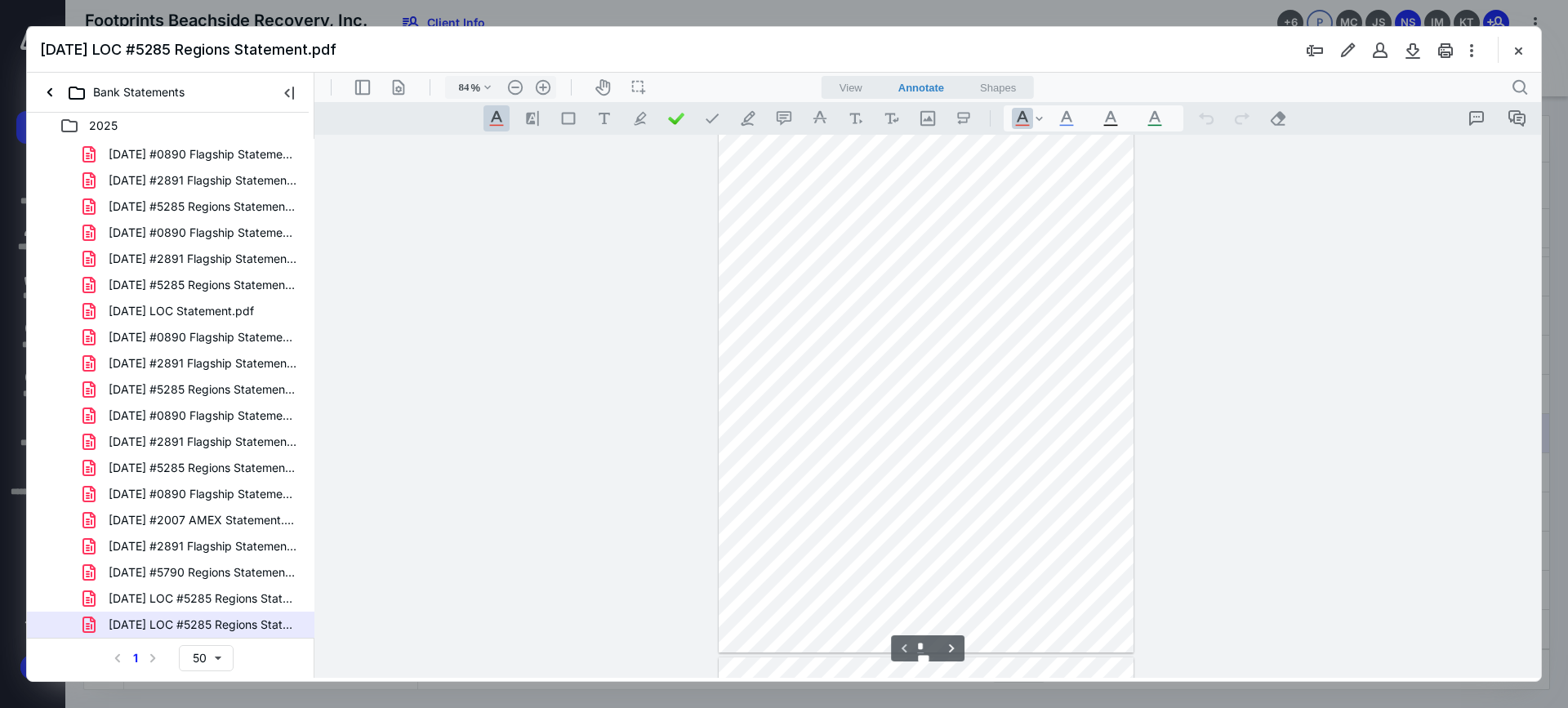 scroll, scrollTop: 0, scrollLeft: 0, axis: both 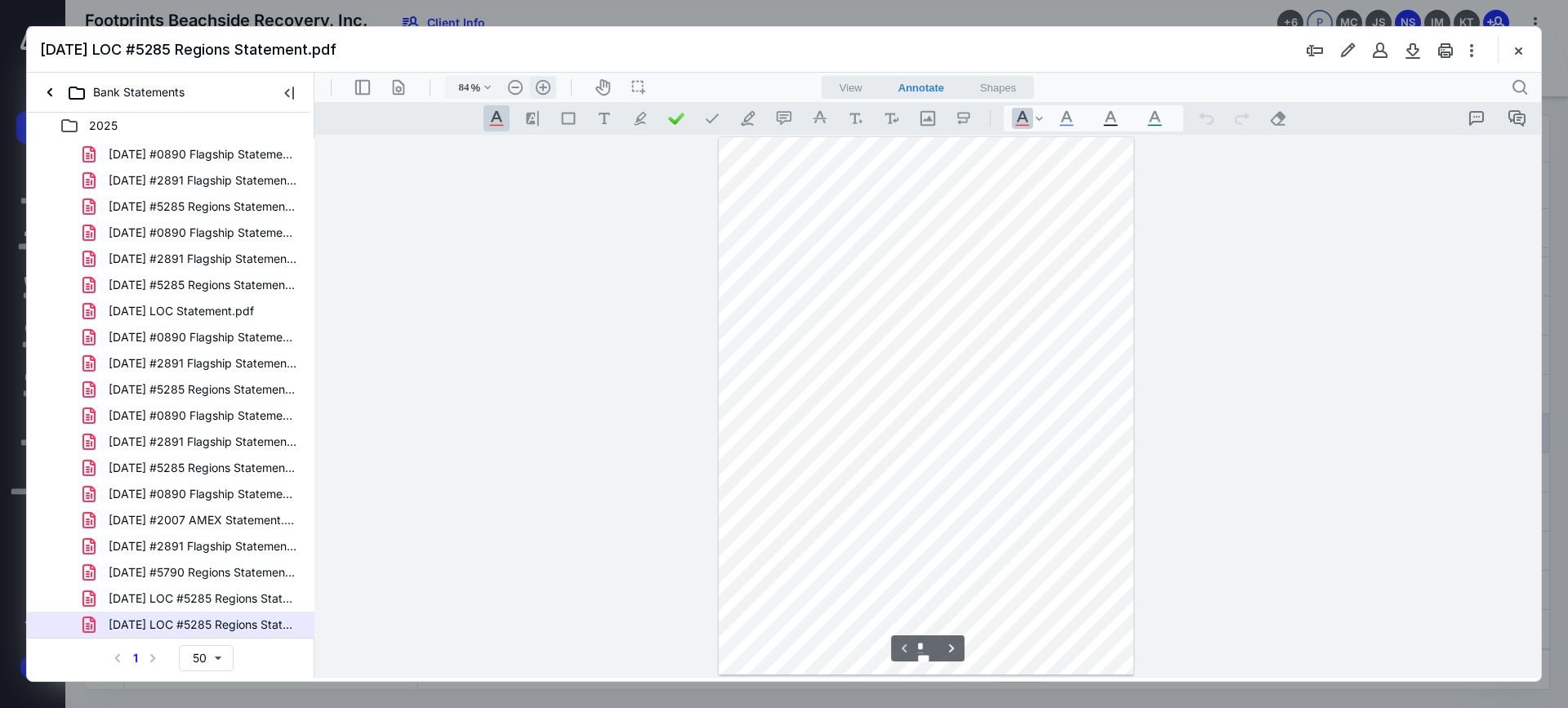 click on ".cls-1{fill:#abb0c4;} icon - header - zoom - in - line" at bounding box center (543, 87) 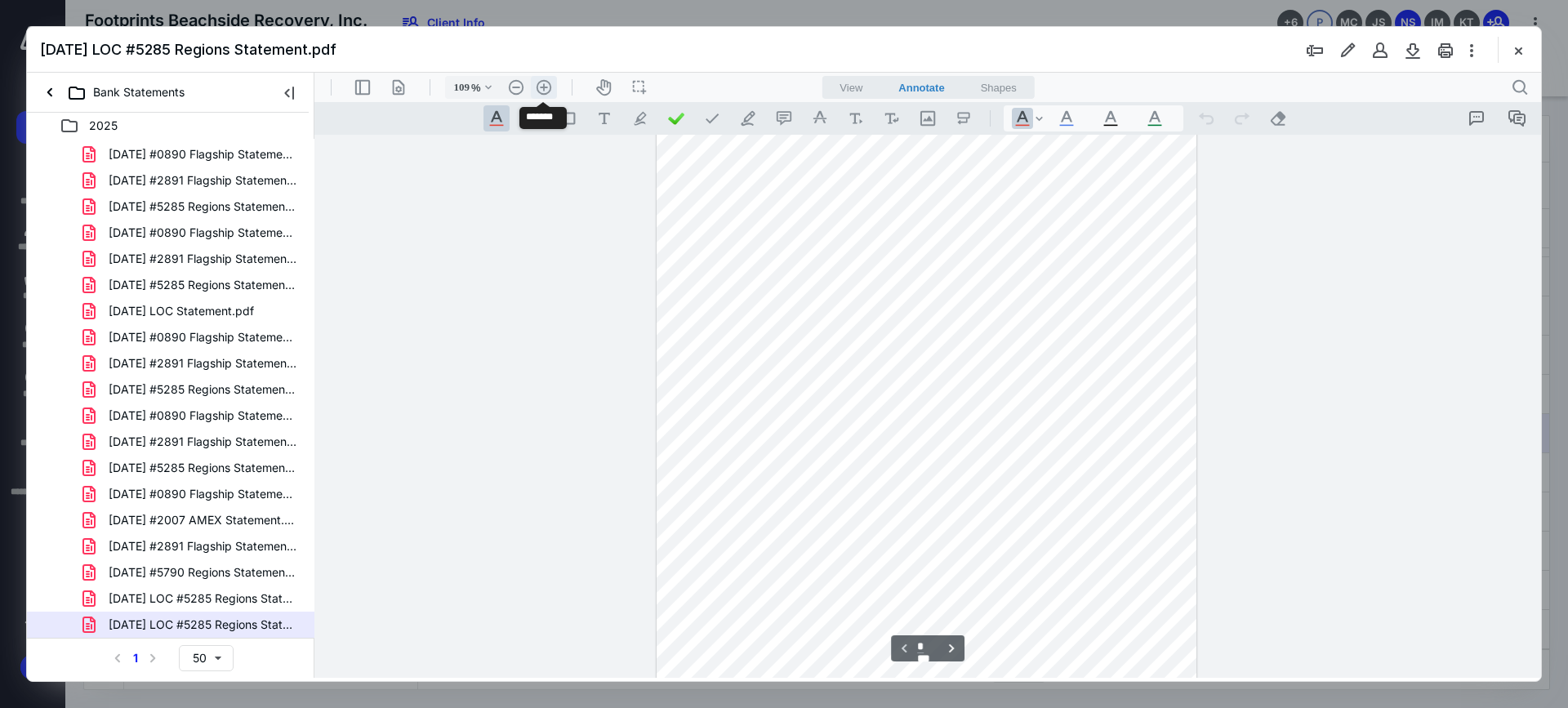 click on ".cls-1{fill:#abb0c4;} icon - header - zoom - in - line" at bounding box center [544, 87] 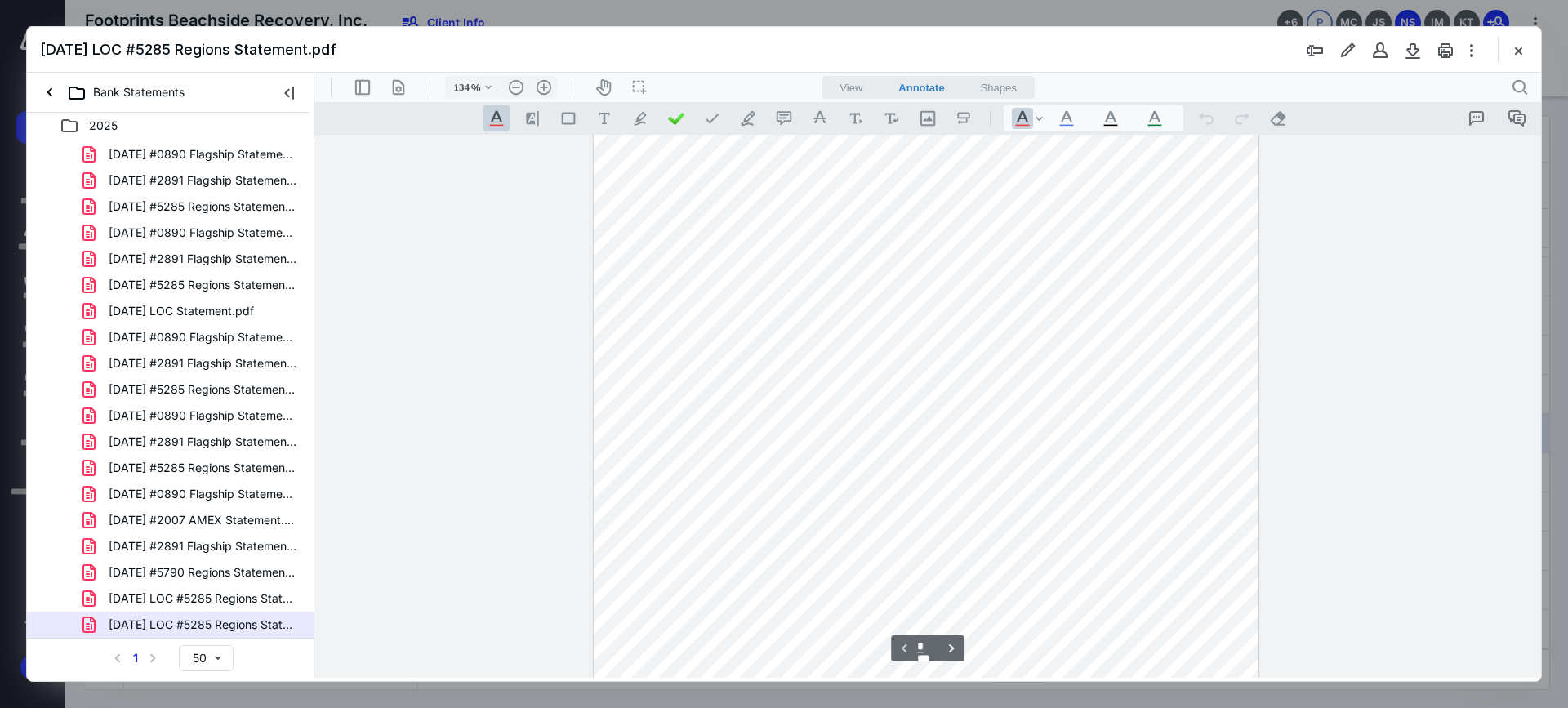 scroll, scrollTop: 0, scrollLeft: 0, axis: both 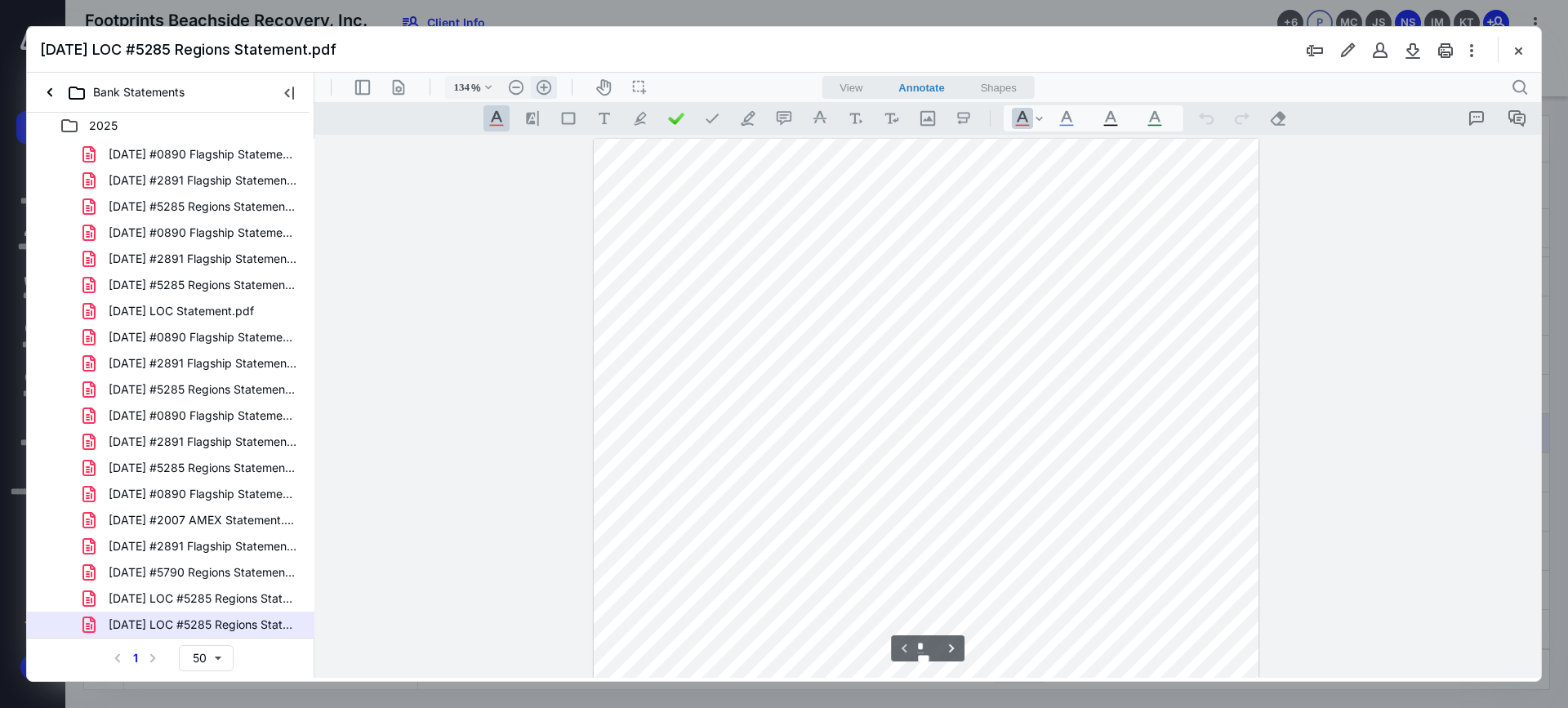 click on ".cls-1{fill:#abb0c4;} icon - header - zoom - in - line" at bounding box center (544, 87) 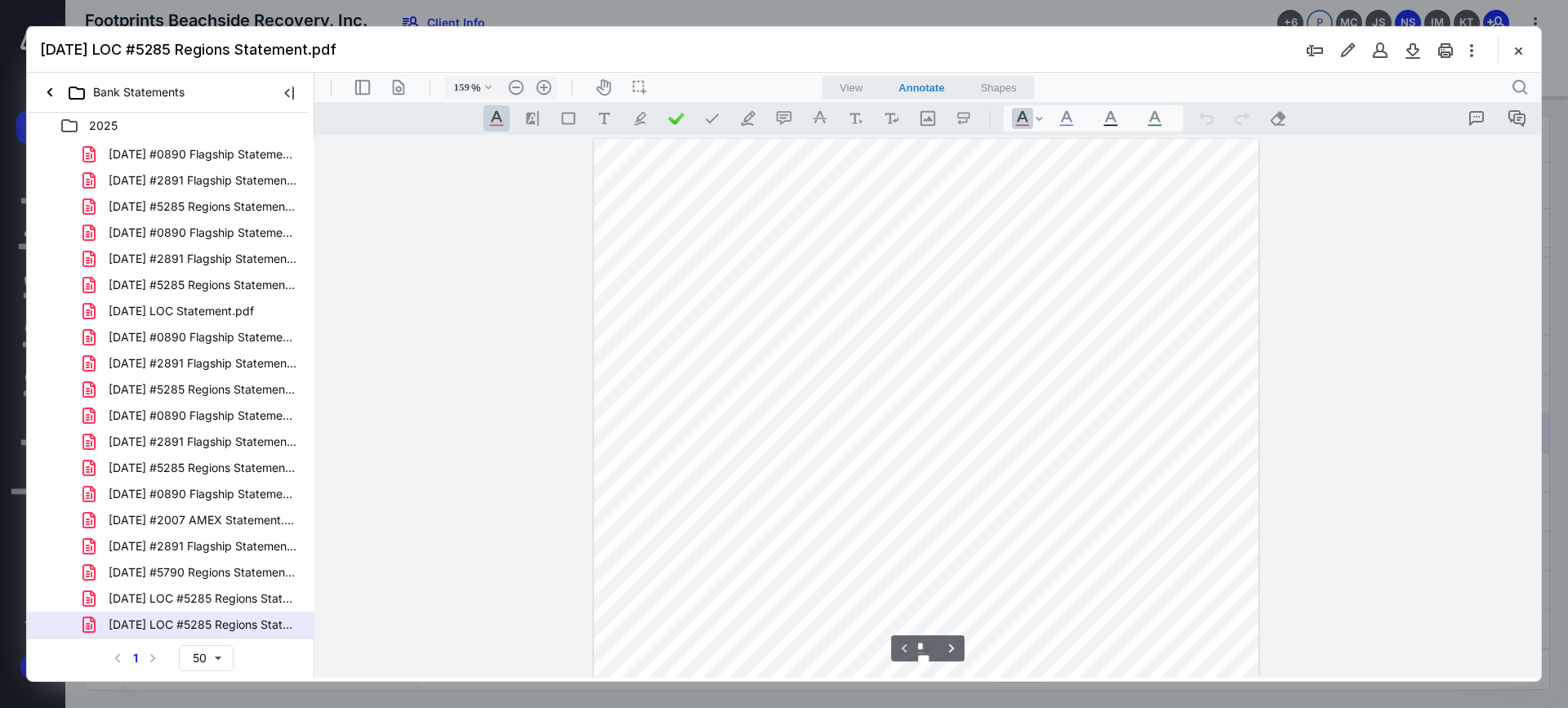 scroll, scrollTop: 45, scrollLeft: 0, axis: vertical 